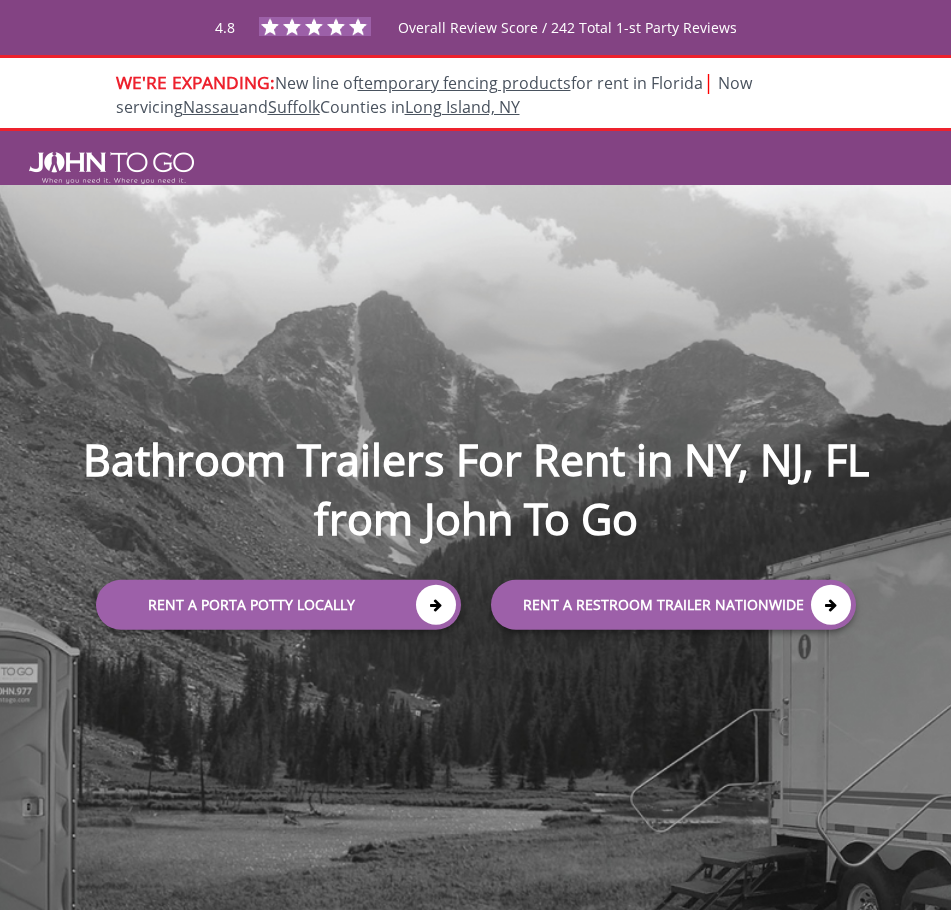 scroll, scrollTop: 0, scrollLeft: 0, axis: both 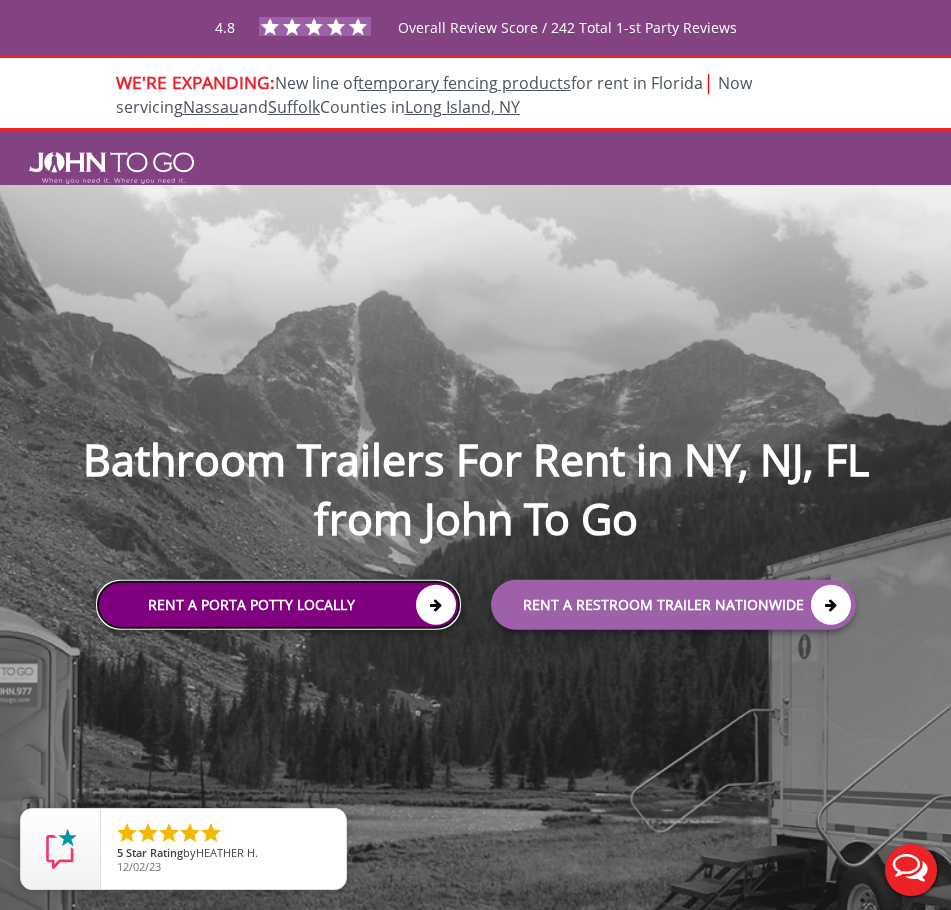click at bounding box center (436, 605) 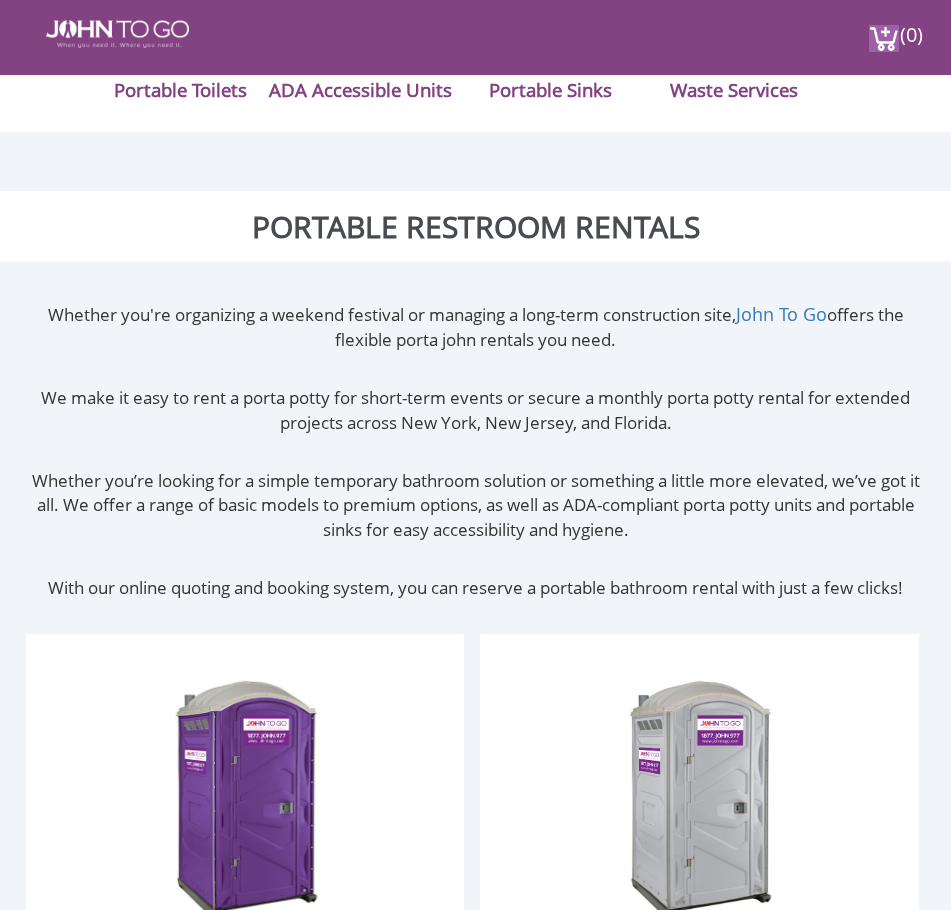 scroll, scrollTop: 500, scrollLeft: 0, axis: vertical 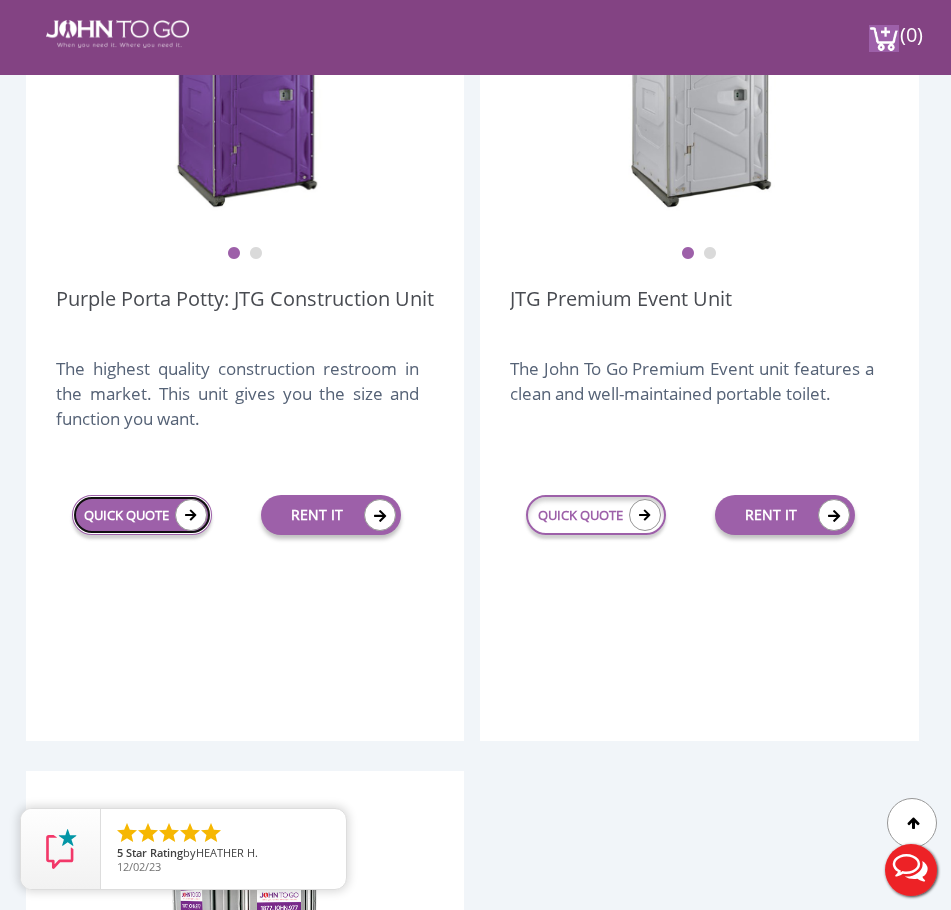 click on "QUICK QUOTE" at bounding box center (142, 515) 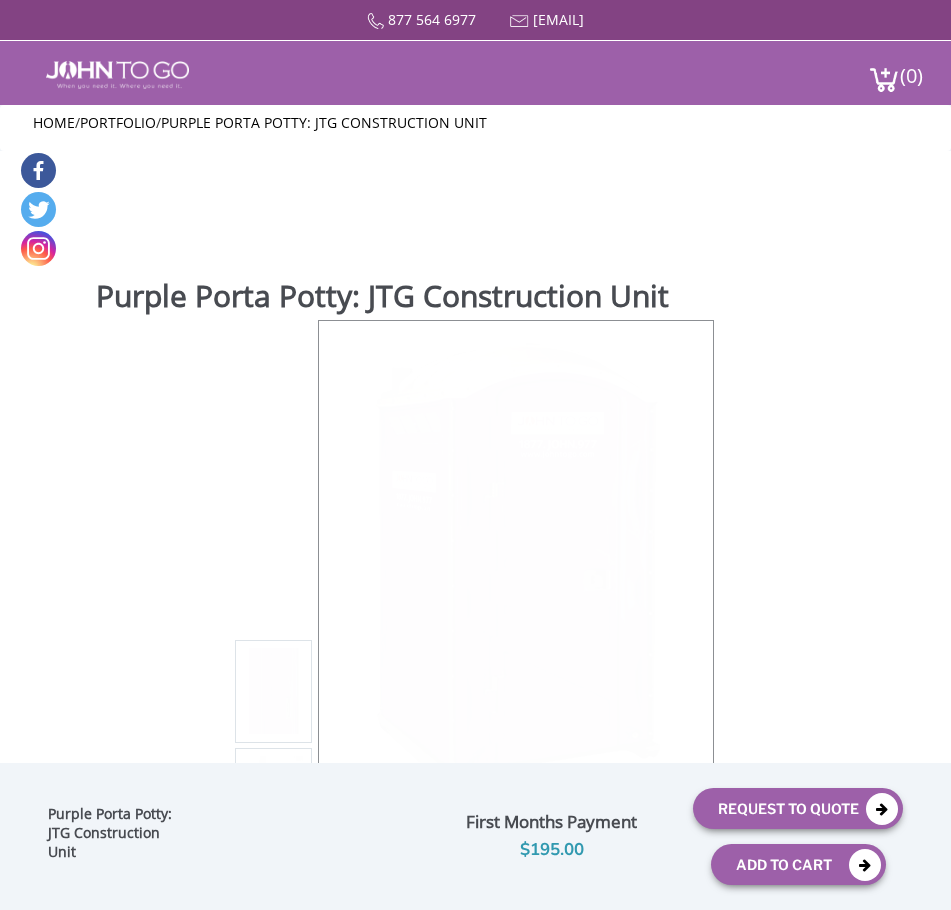 scroll, scrollTop: 0, scrollLeft: 0, axis: both 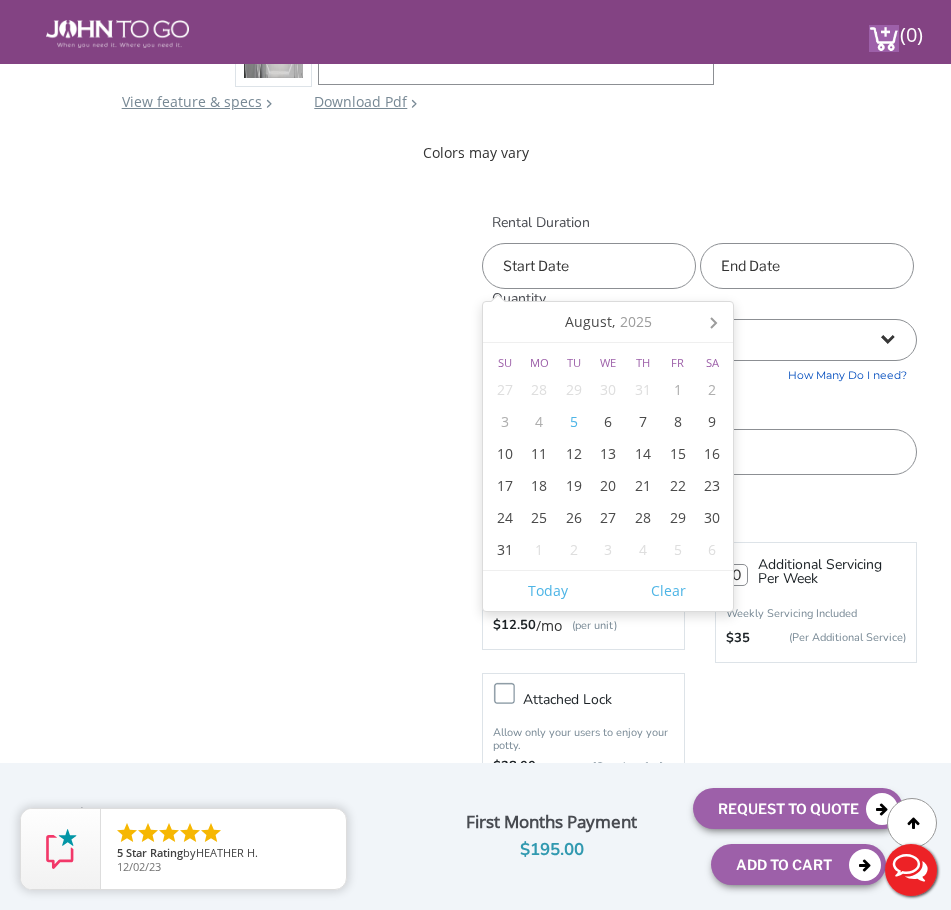 click at bounding box center [589, 266] 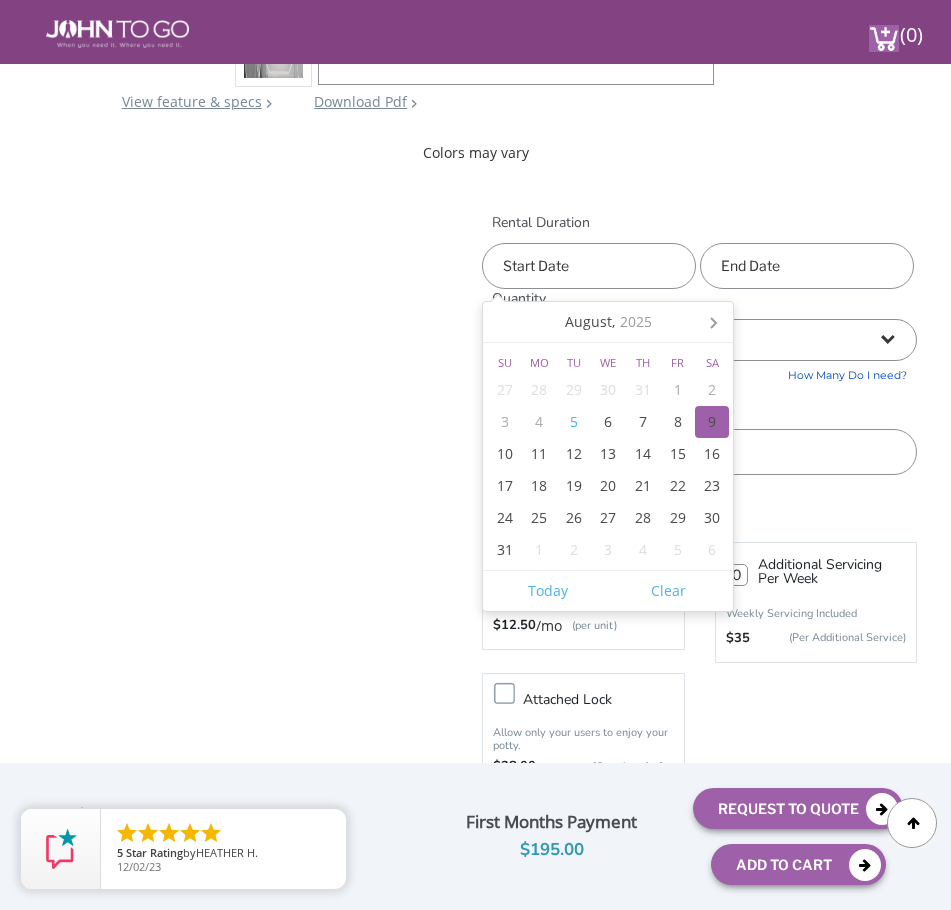 click on "9" at bounding box center [712, 422] 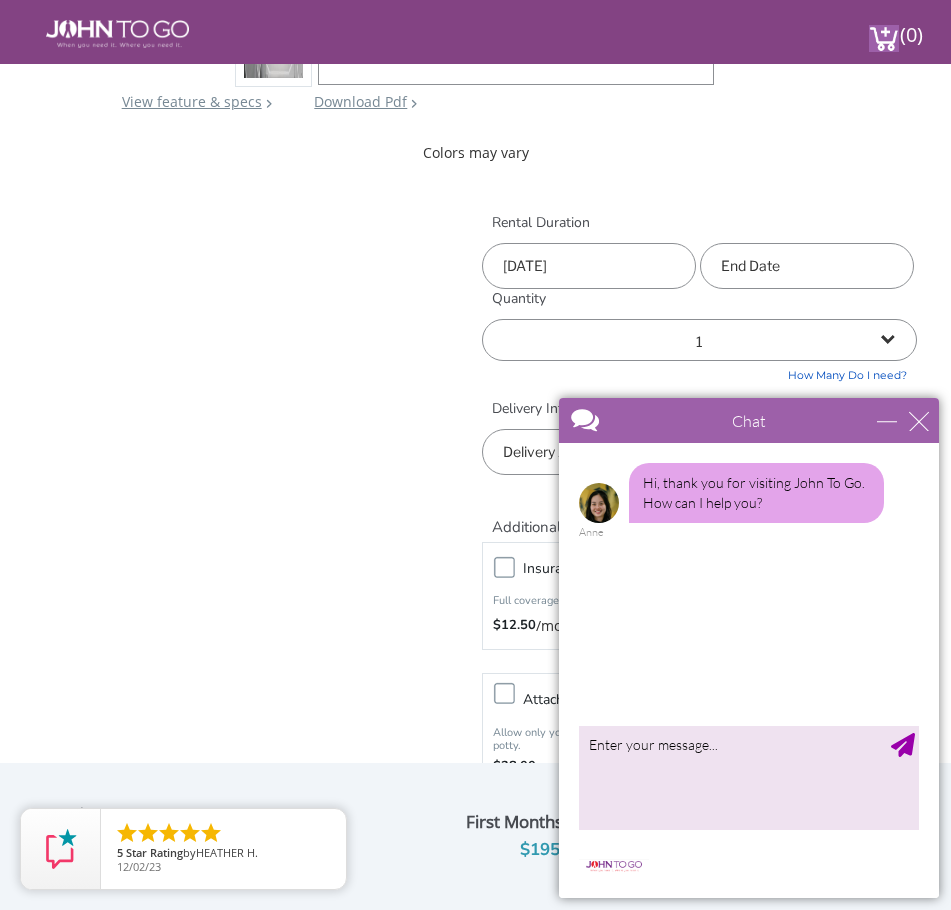 click at bounding box center [807, 266] 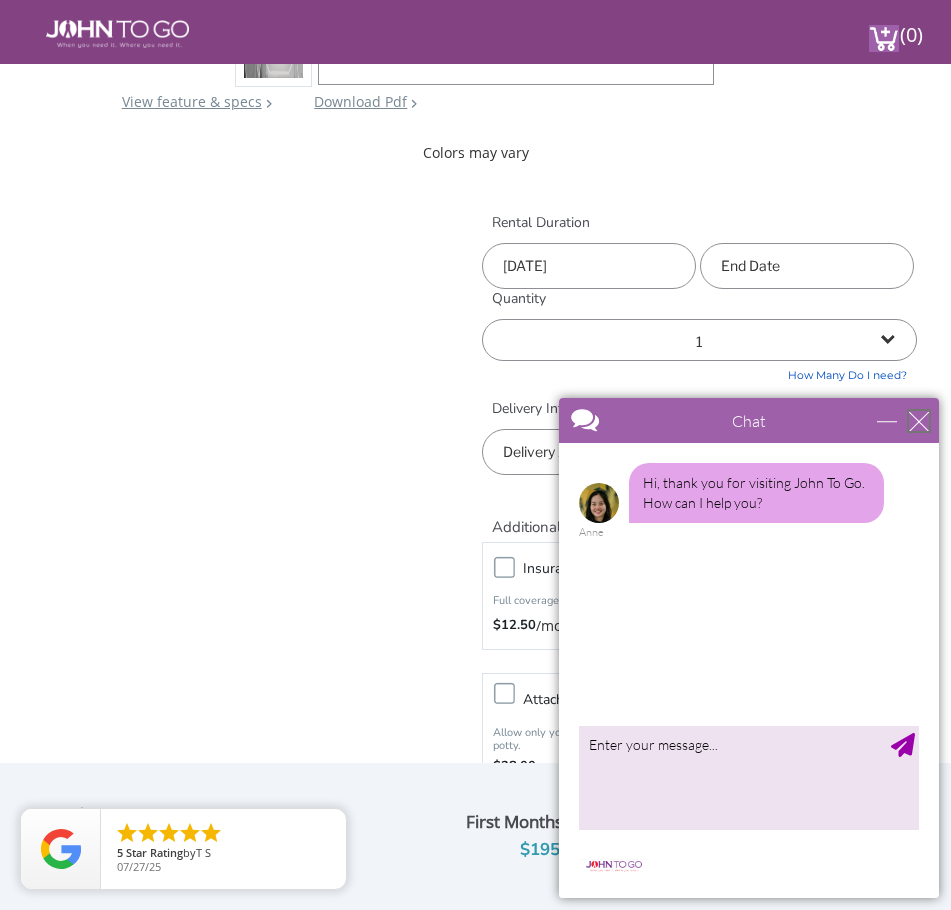 click at bounding box center (919, 421) 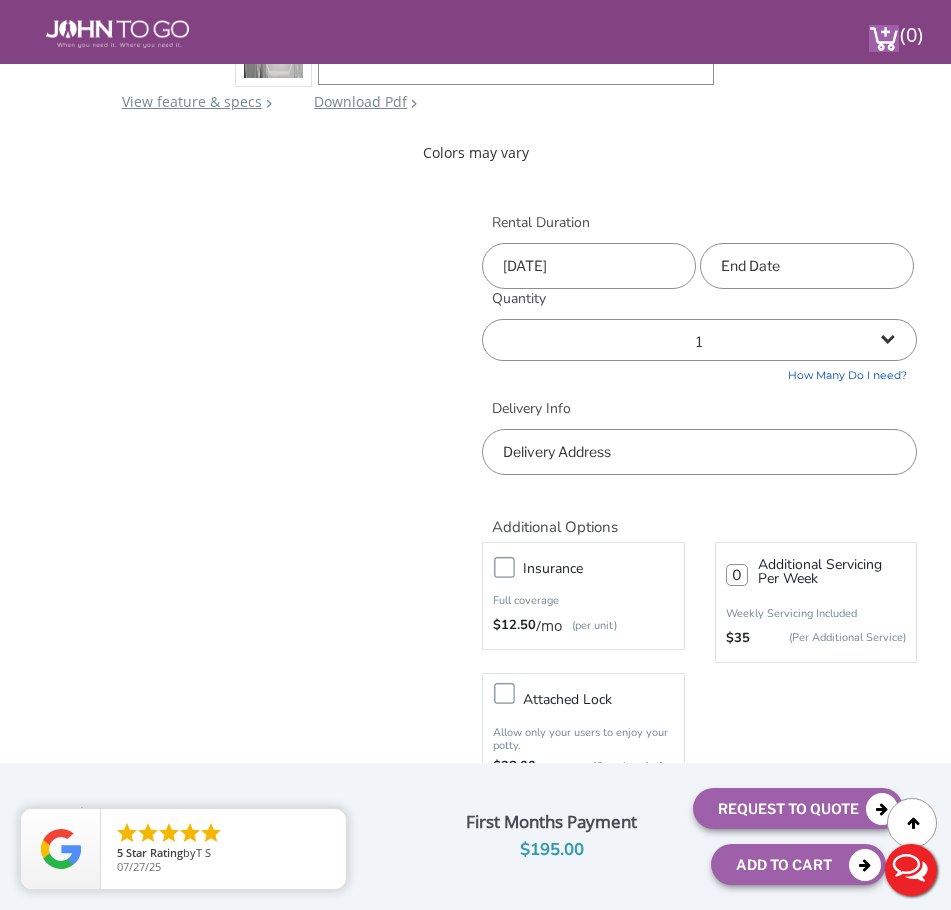 scroll, scrollTop: 0, scrollLeft: 0, axis: both 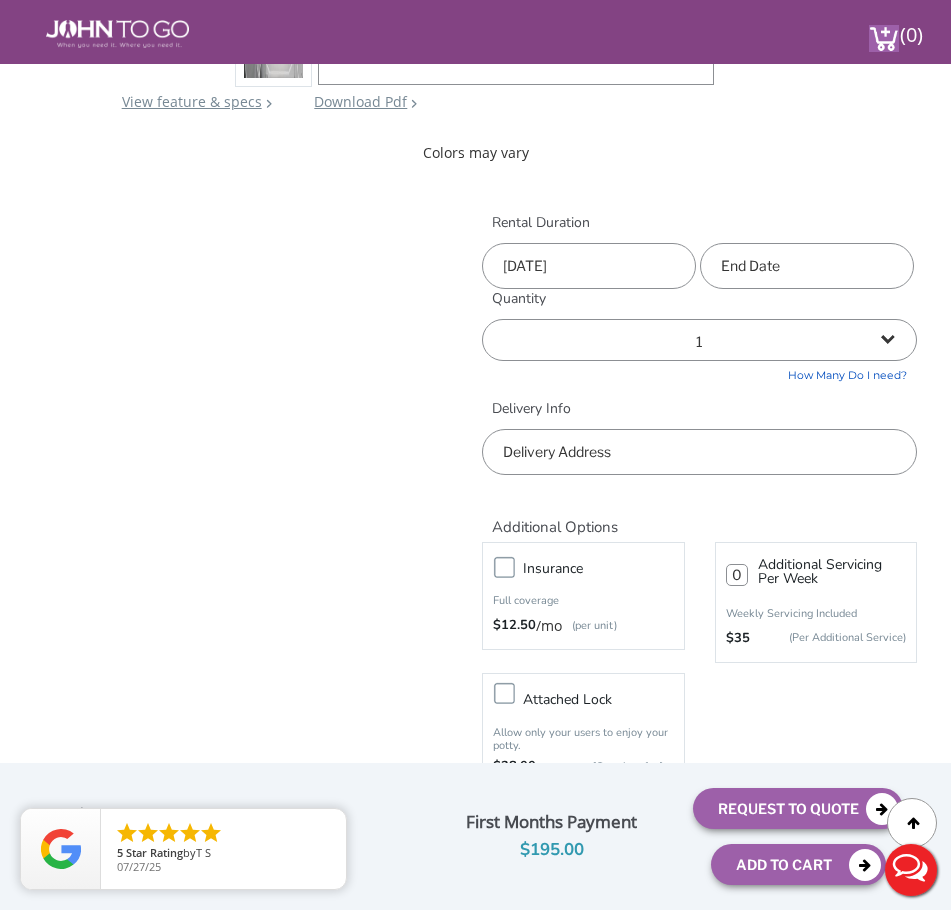 click at bounding box center [807, 266] 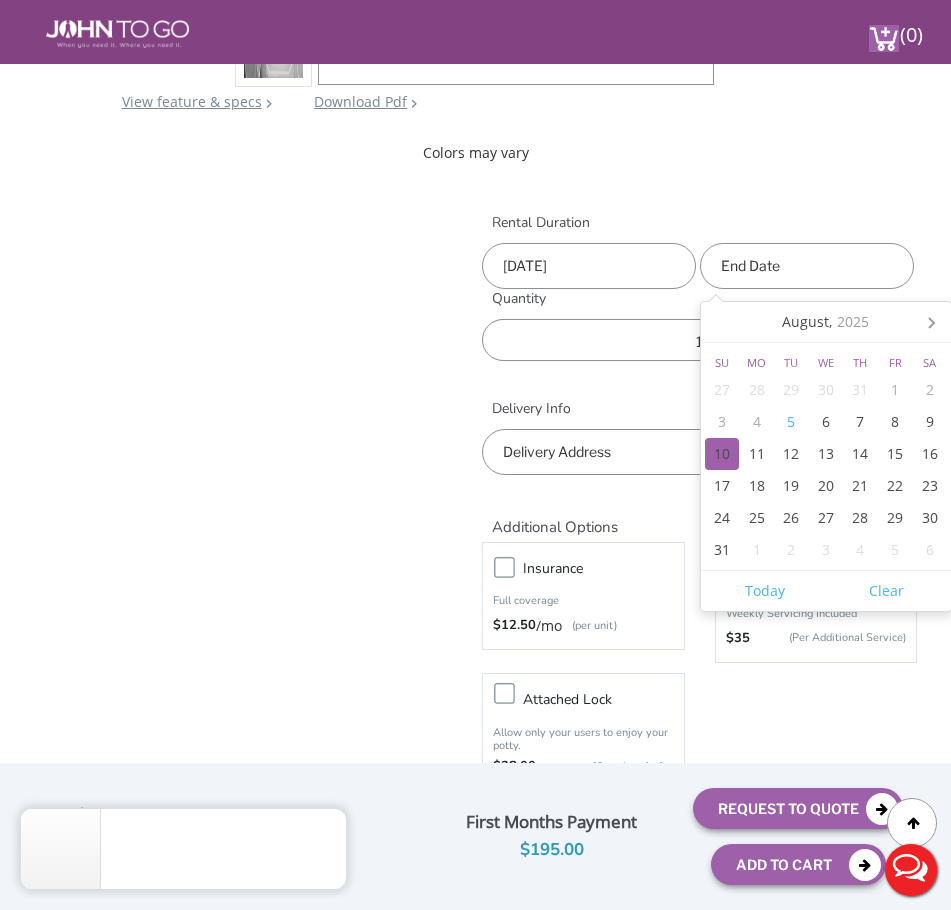 click on "10" at bounding box center [722, 454] 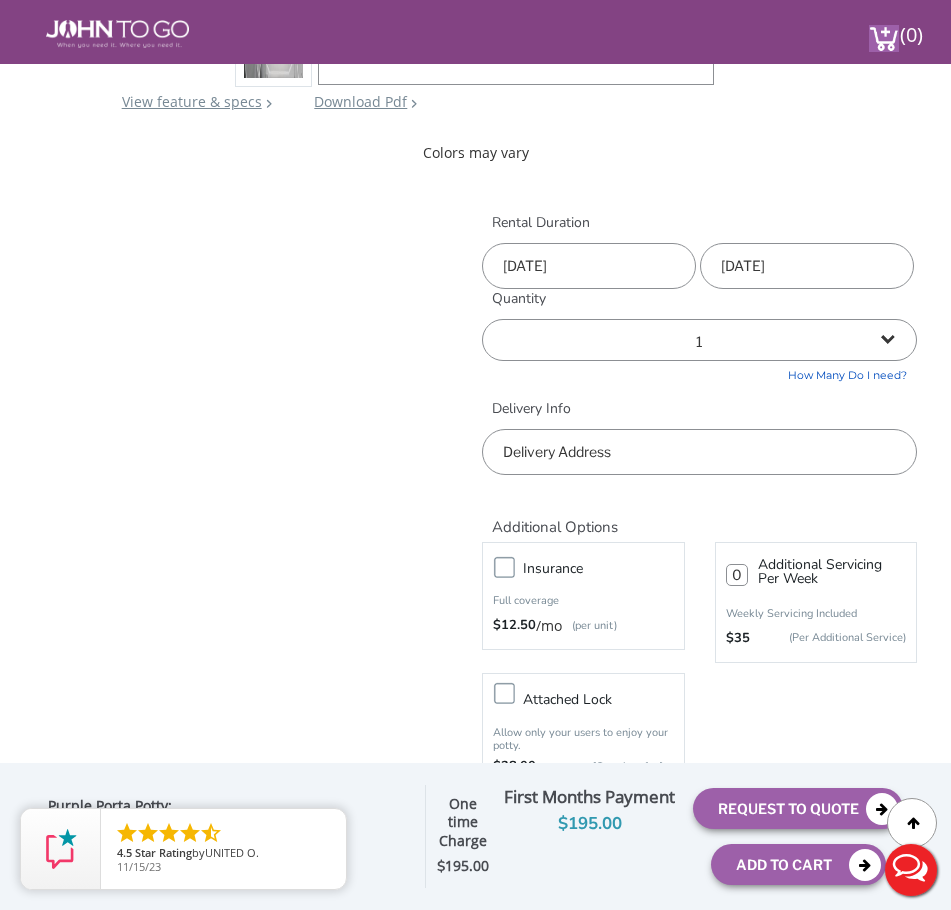 click at bounding box center (699, 452) 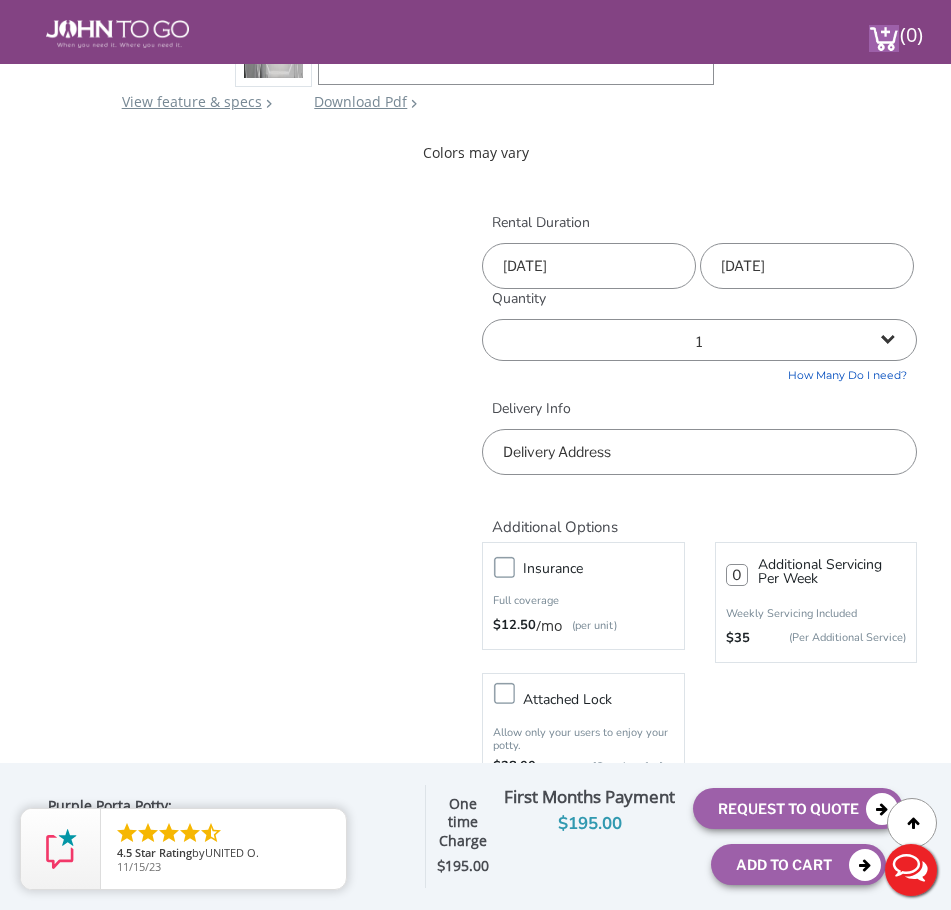 type on "1" 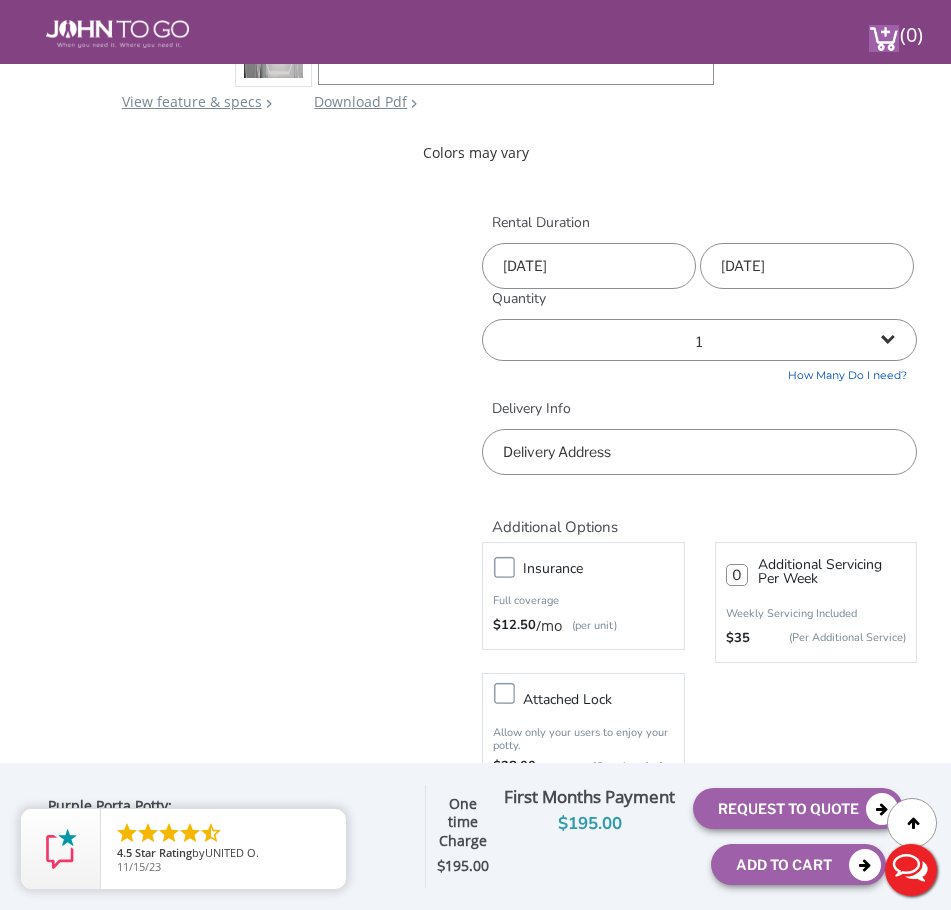 type on "1" 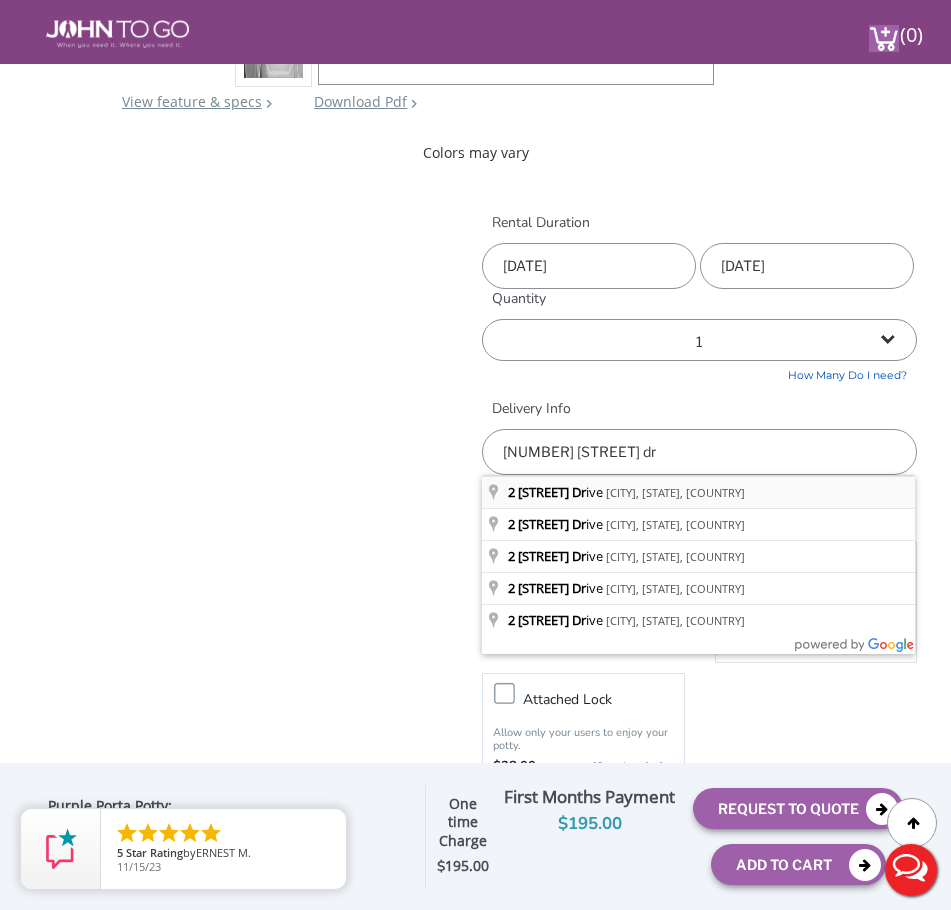 type on "2 Longwood Drive, Huntington Station, NY, USA" 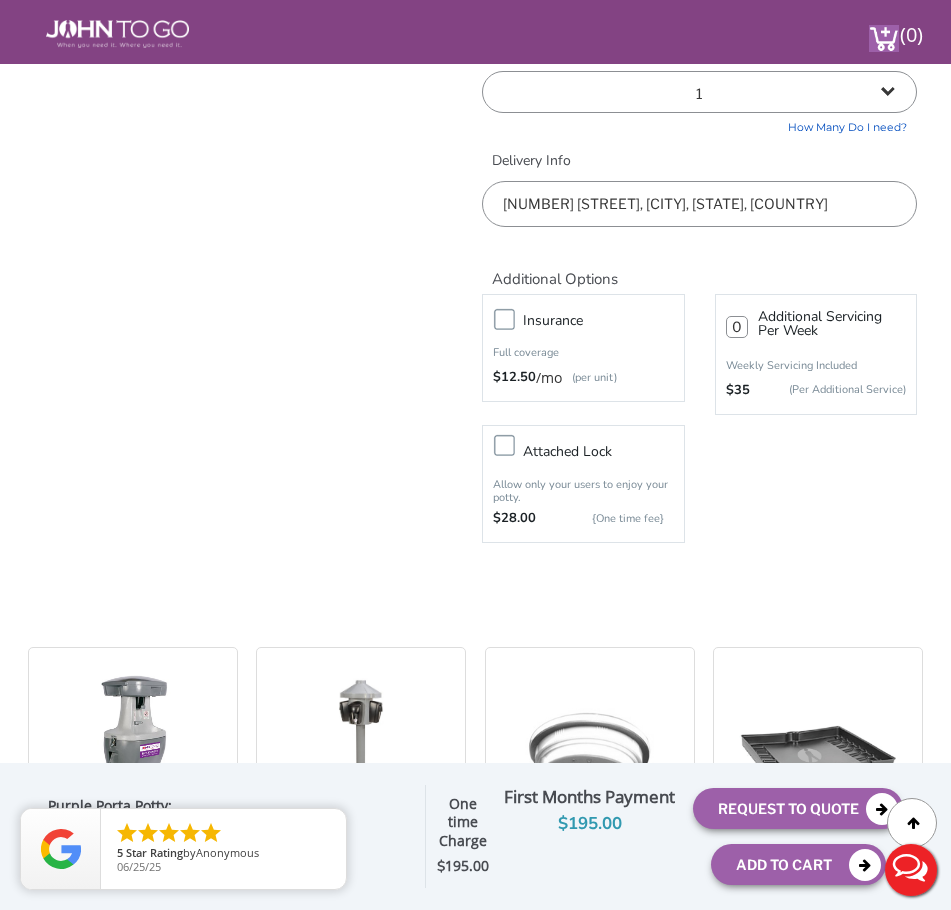 scroll, scrollTop: 900, scrollLeft: 0, axis: vertical 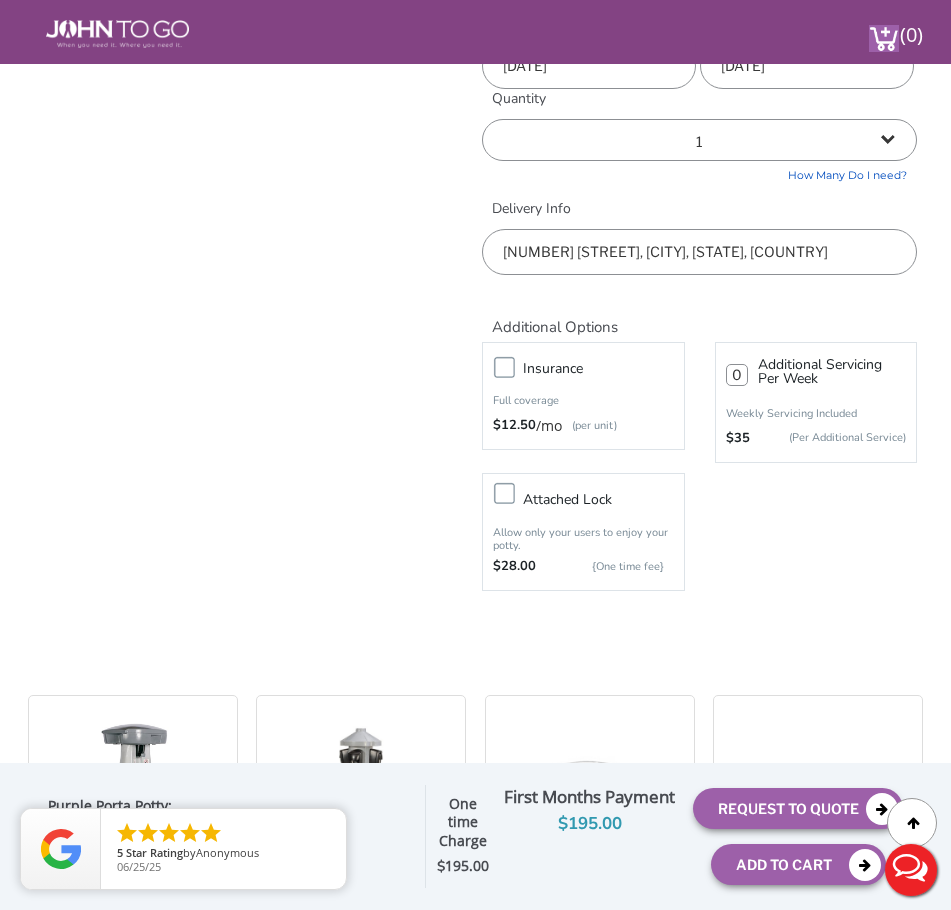 click on "Insurance" at bounding box center (603, 368) 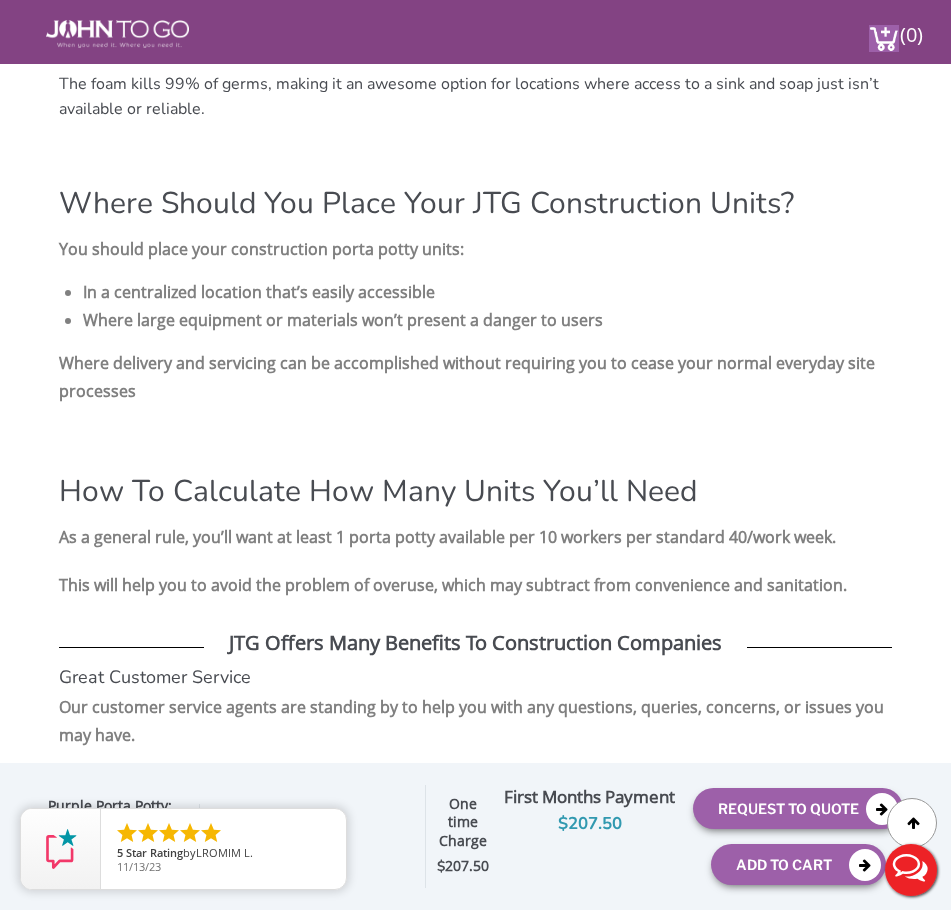 scroll, scrollTop: 3600, scrollLeft: 0, axis: vertical 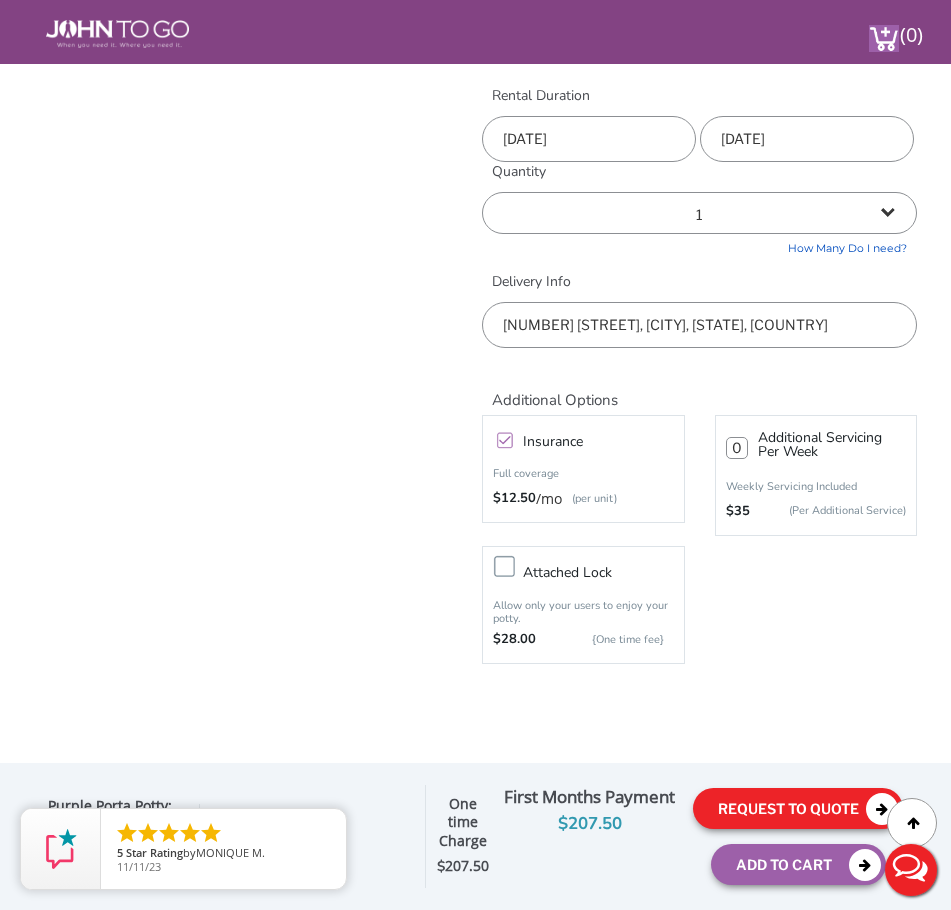 click on "Request To Quote" at bounding box center [798, 808] 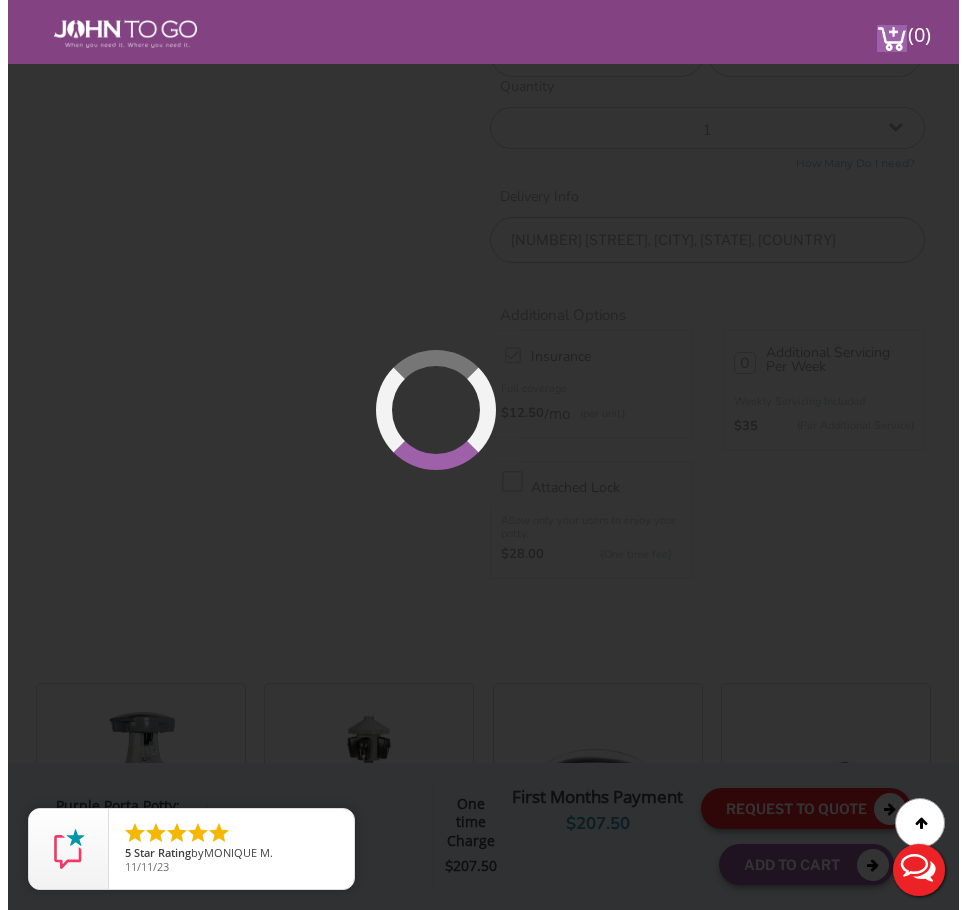 scroll, scrollTop: 913, scrollLeft: 0, axis: vertical 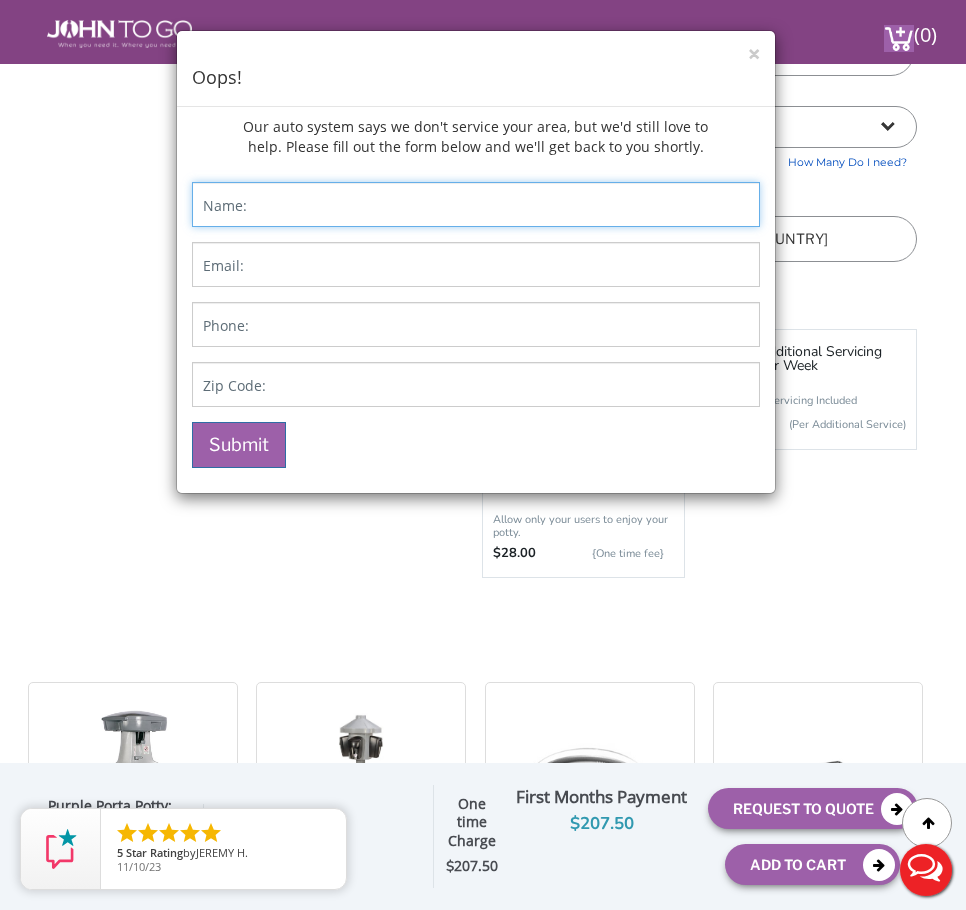 click at bounding box center (476, 204) 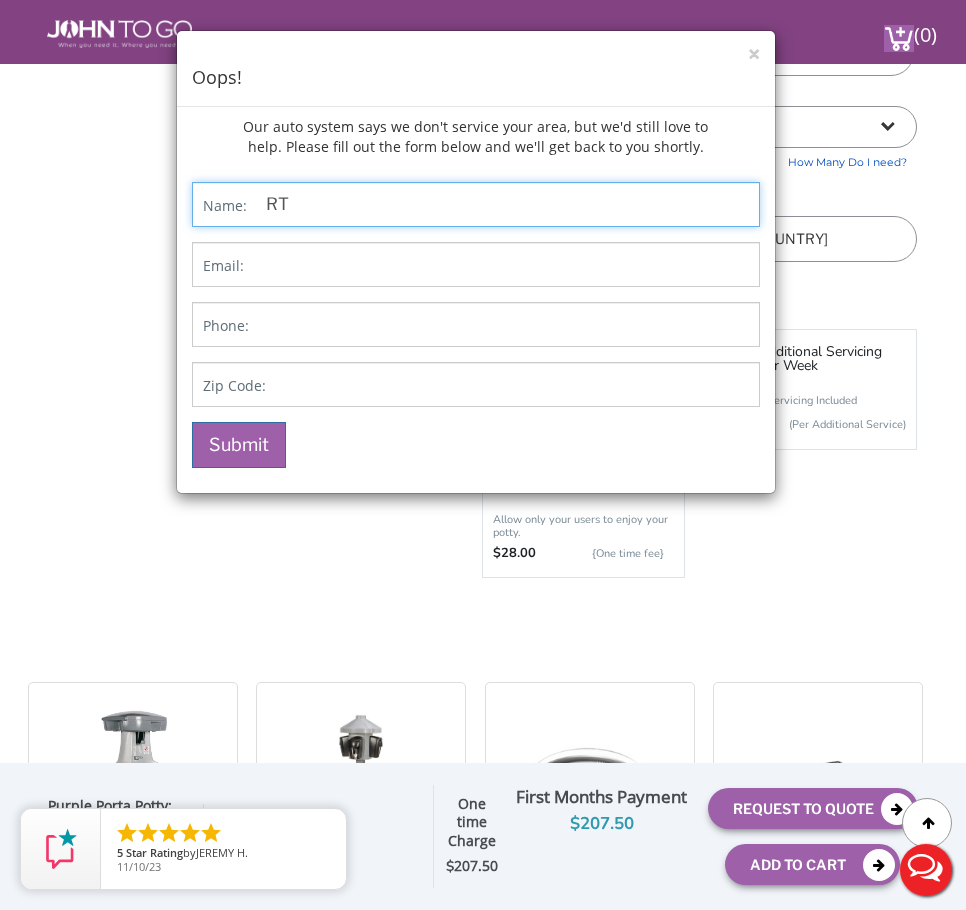 type on "R" 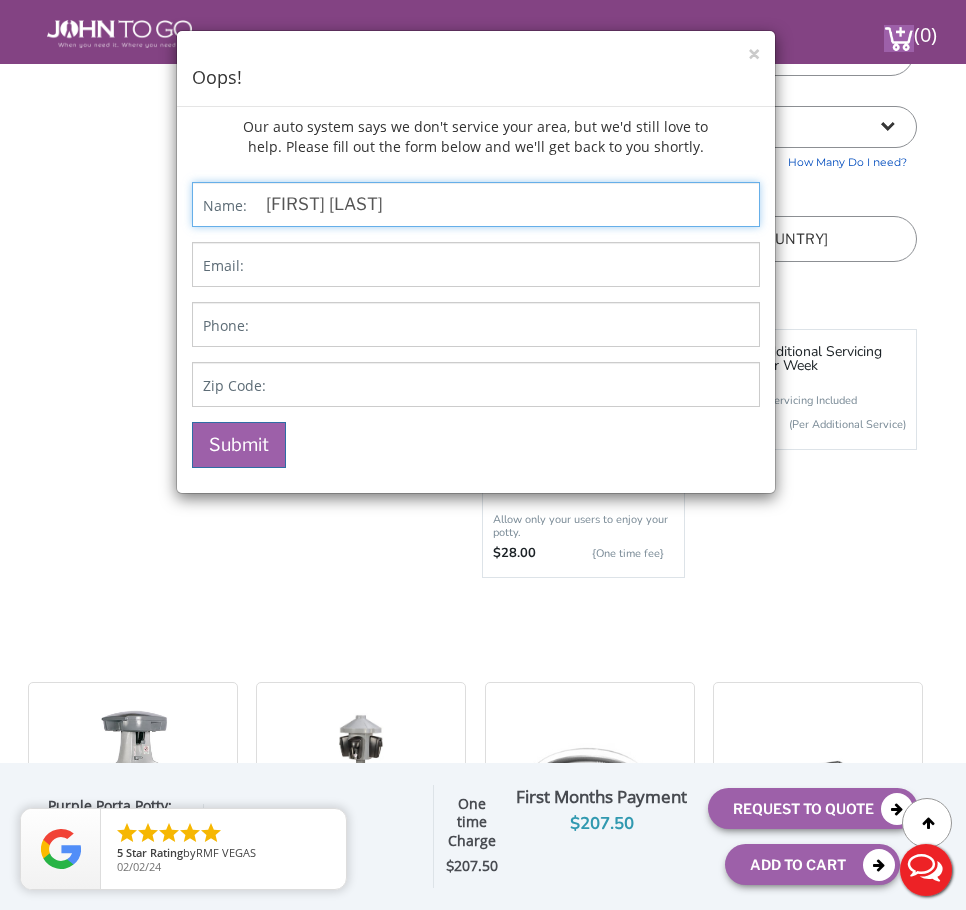 type on "RUTH SEGARRA" 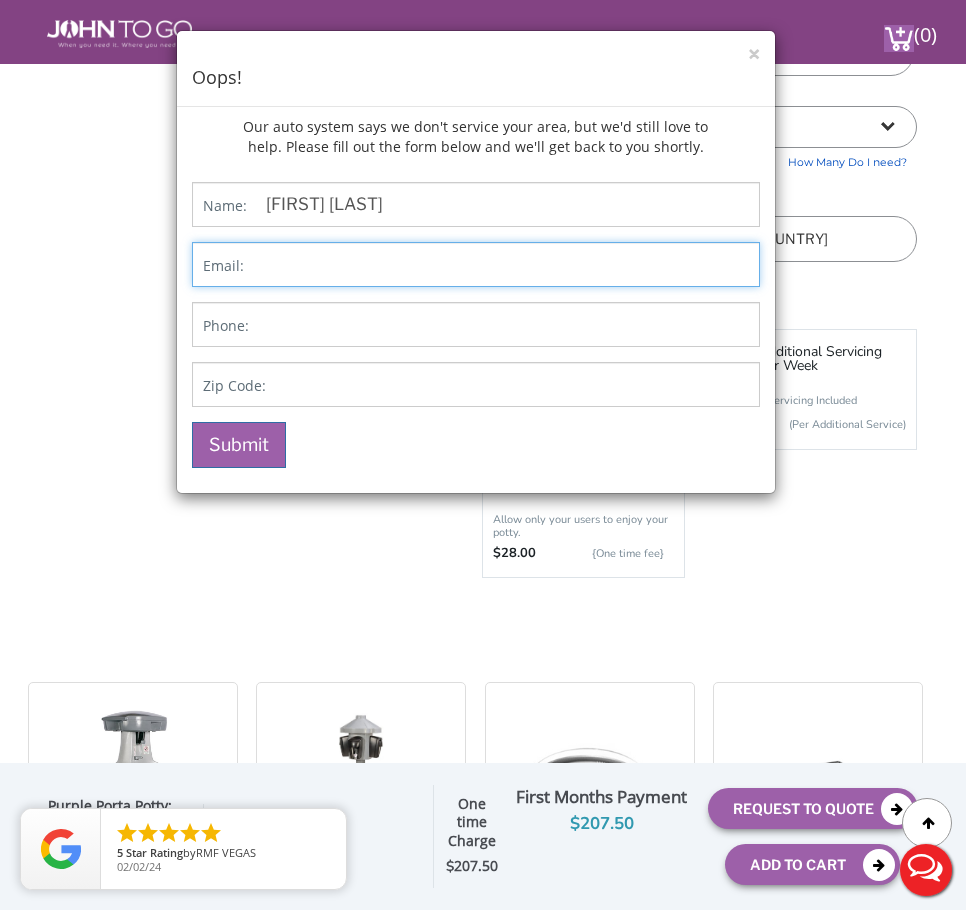type on "J" 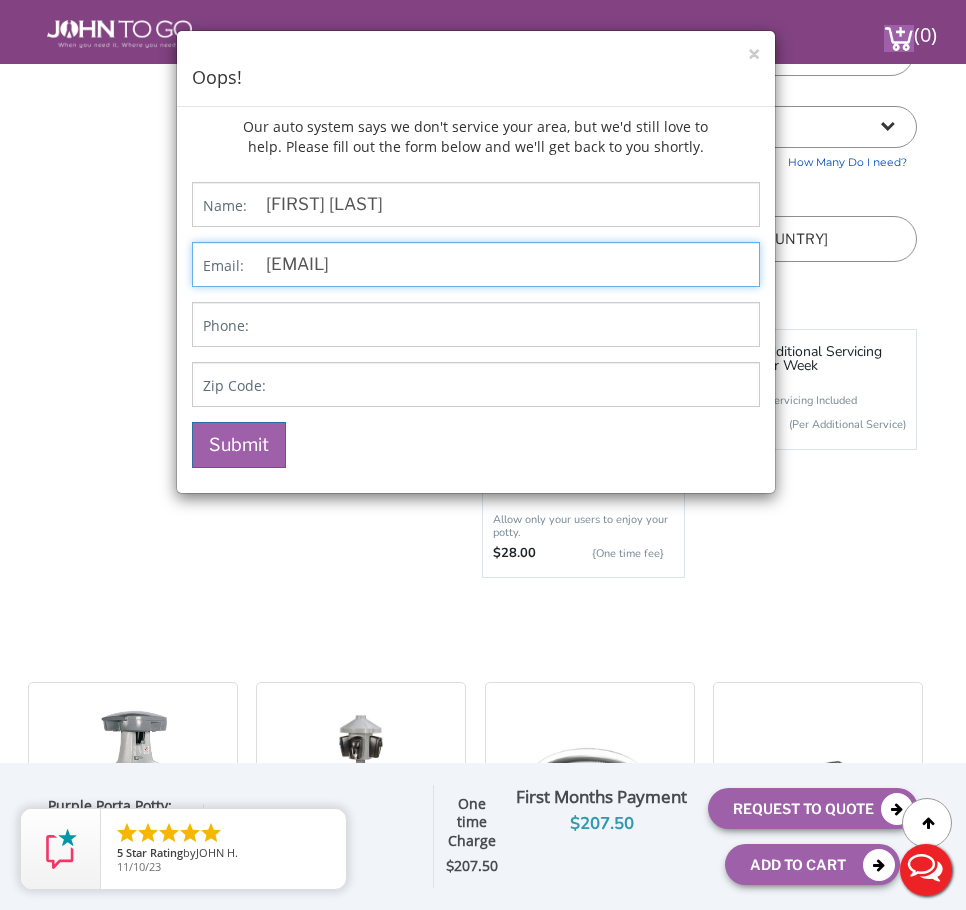 type on "JESICA@FLOORHOP.COM" 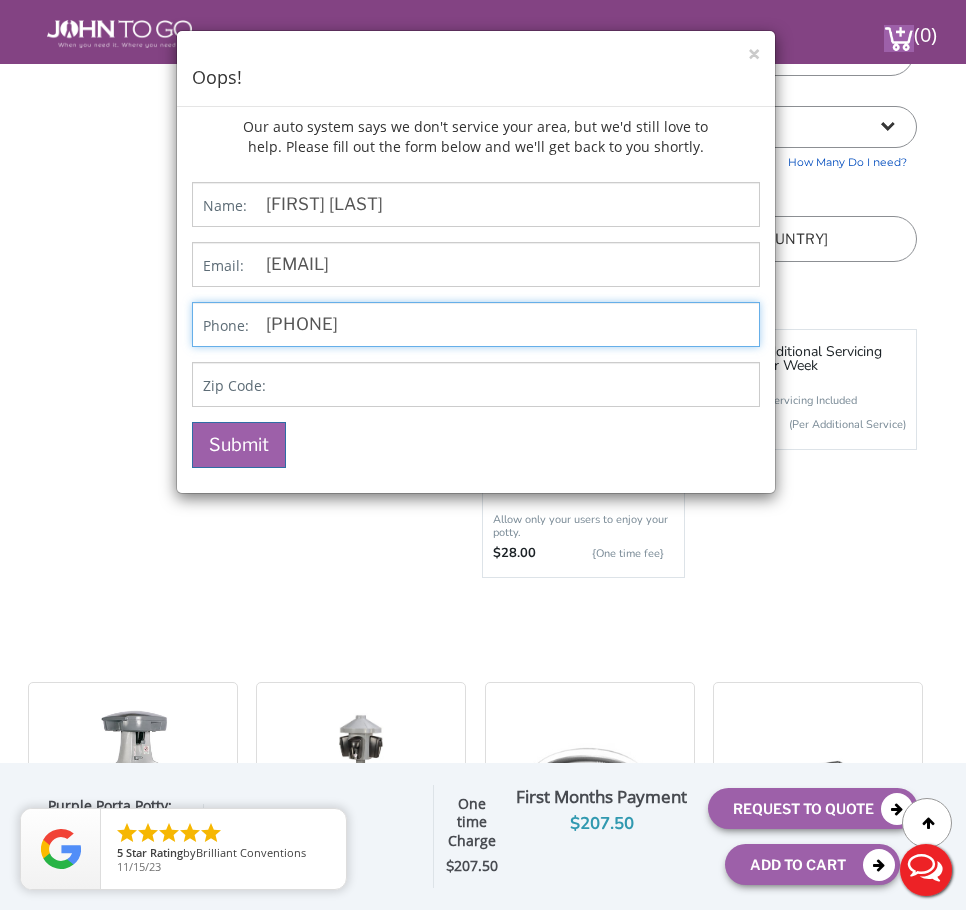click on "347456981" at bounding box center (476, 324) 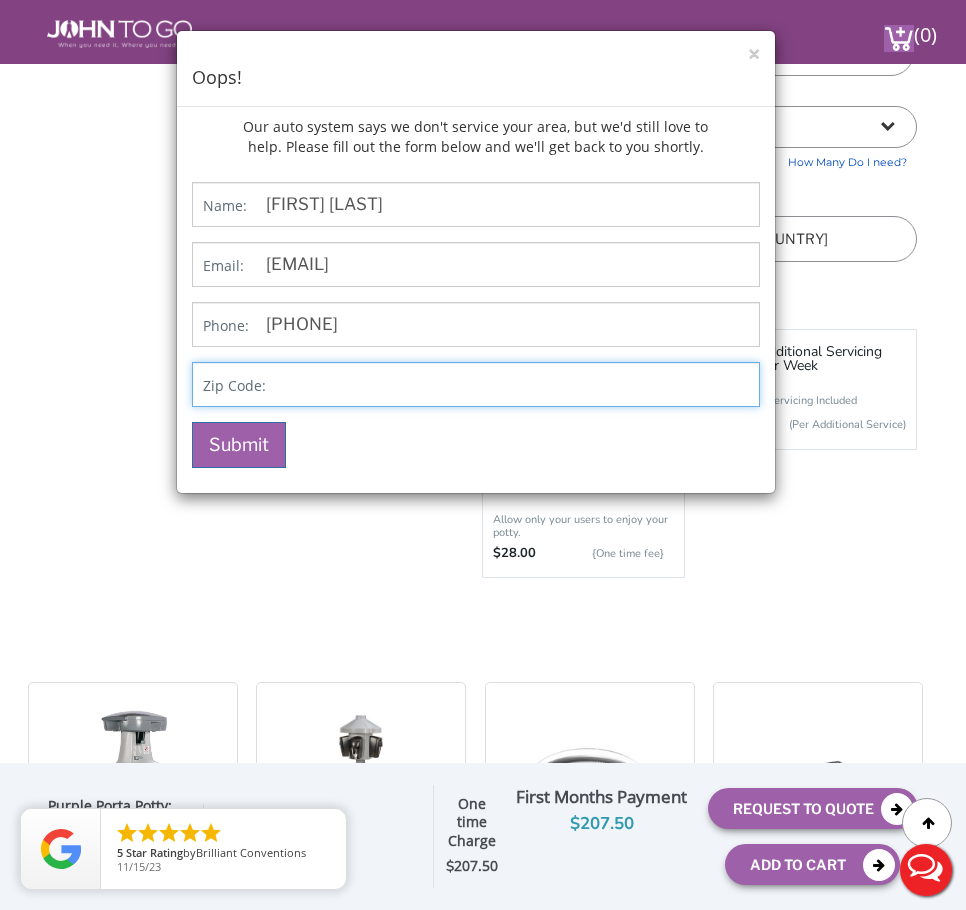 click at bounding box center (476, 384) 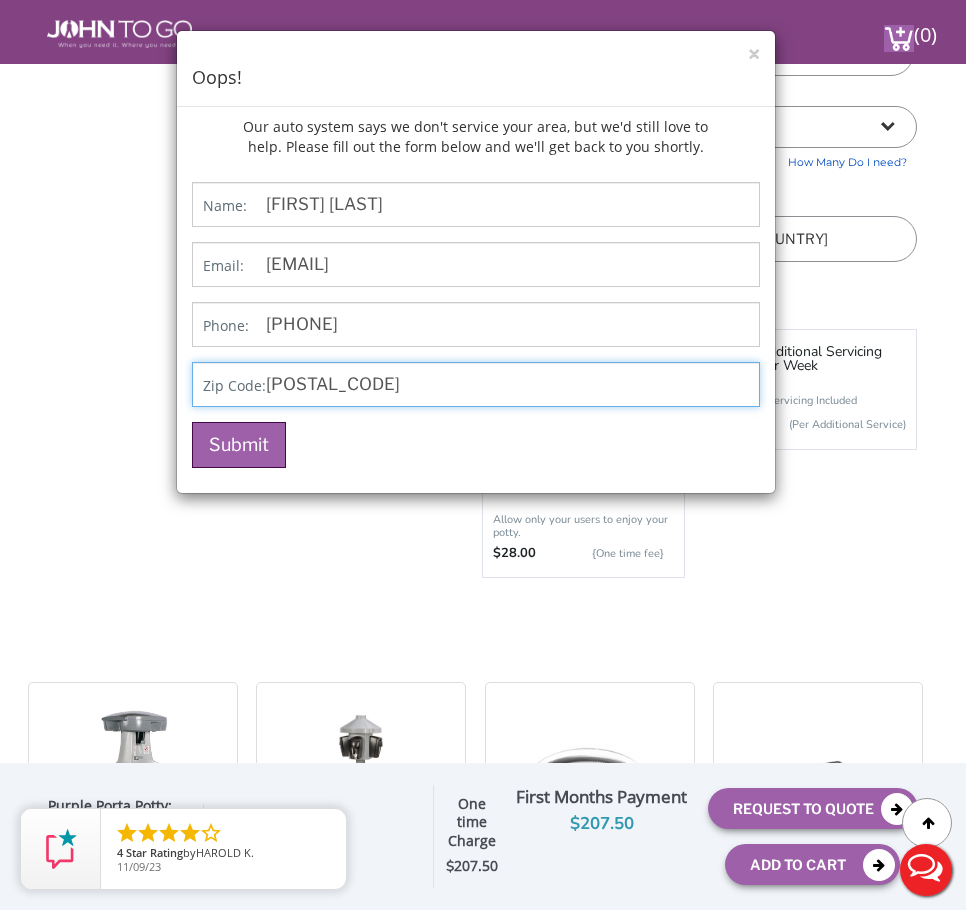type on "11746" 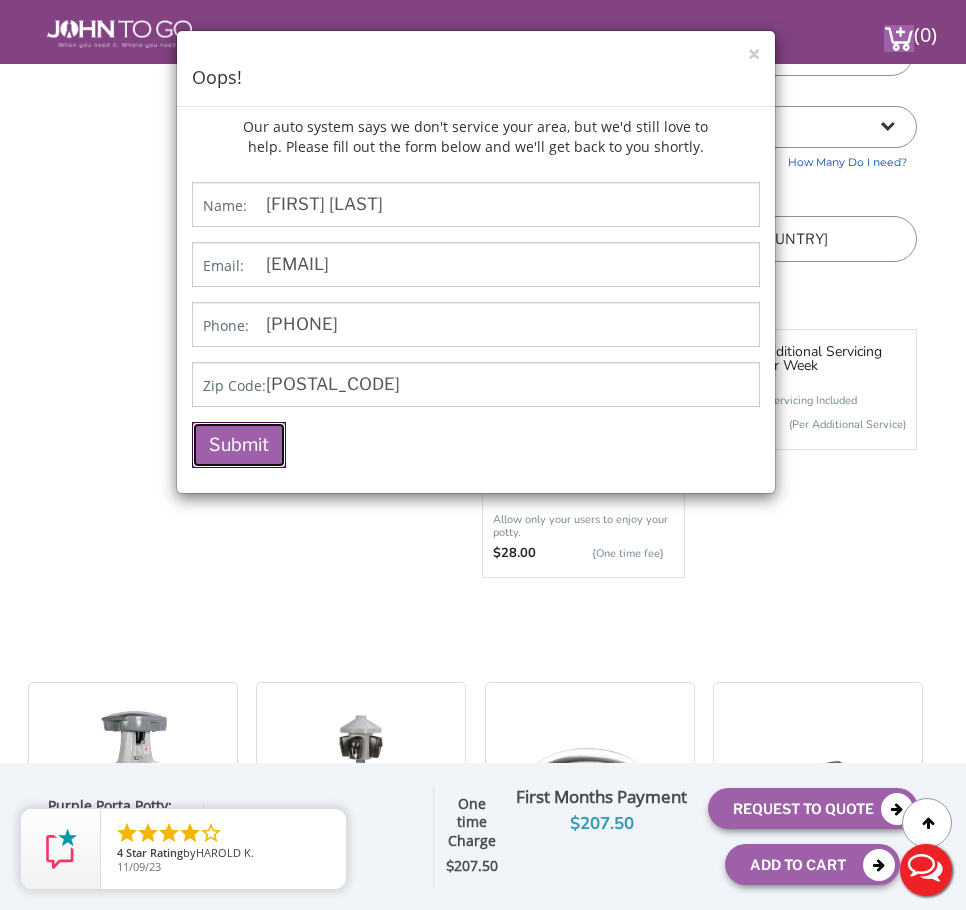 click on "Submit" at bounding box center [239, 445] 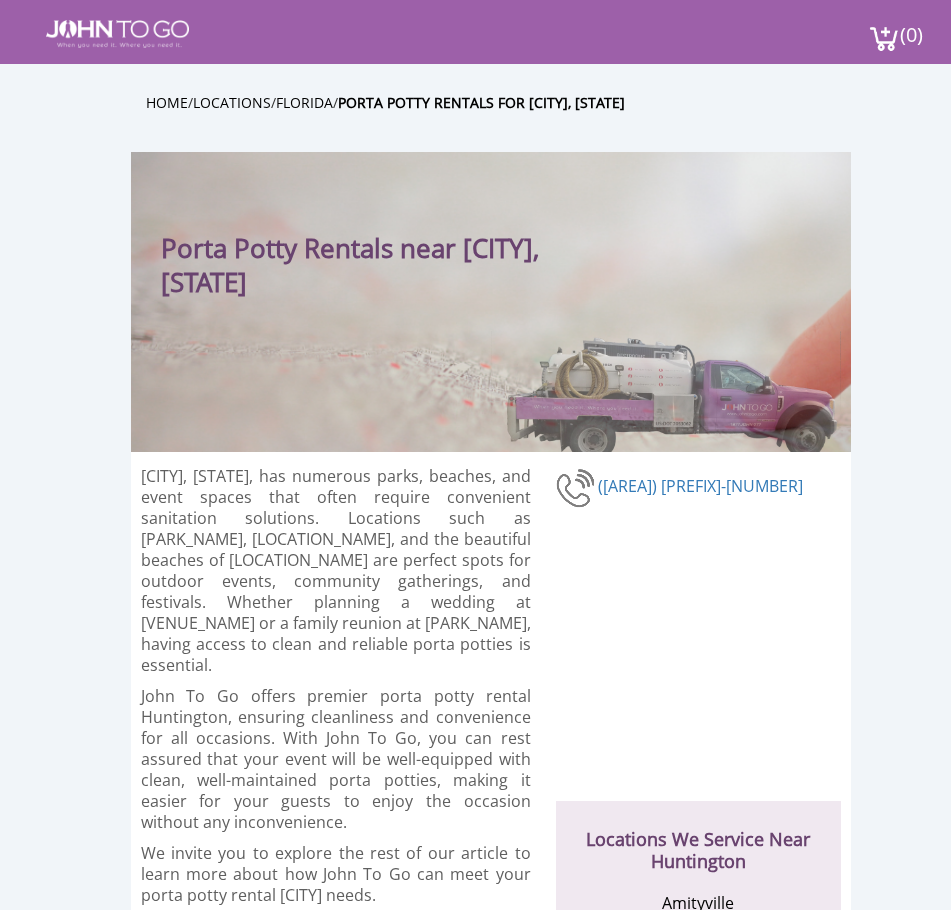 scroll, scrollTop: 0, scrollLeft: 0, axis: both 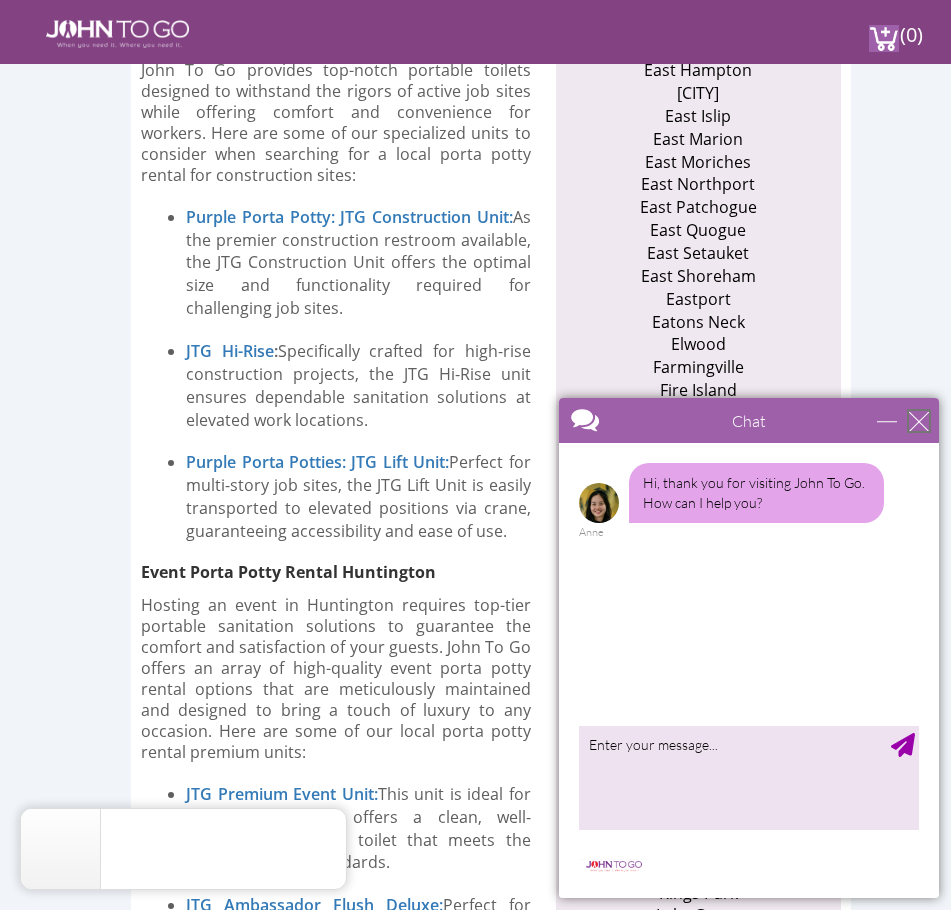 click at bounding box center [919, 421] 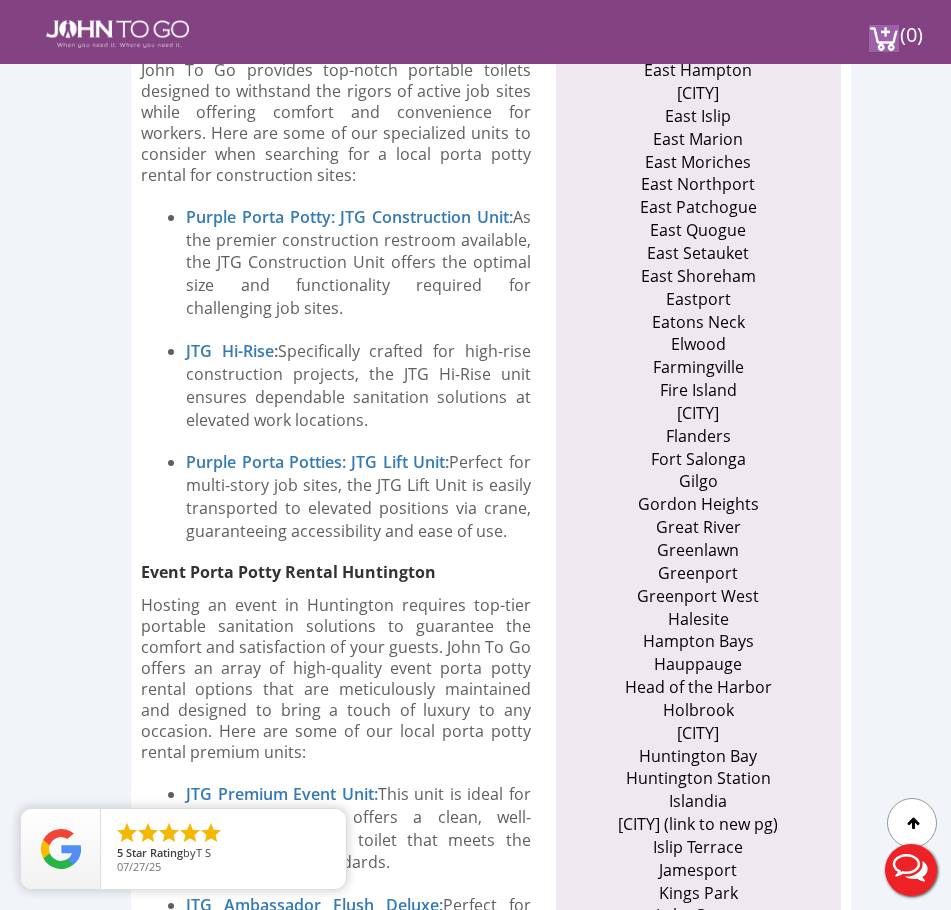 scroll, scrollTop: 0, scrollLeft: 0, axis: both 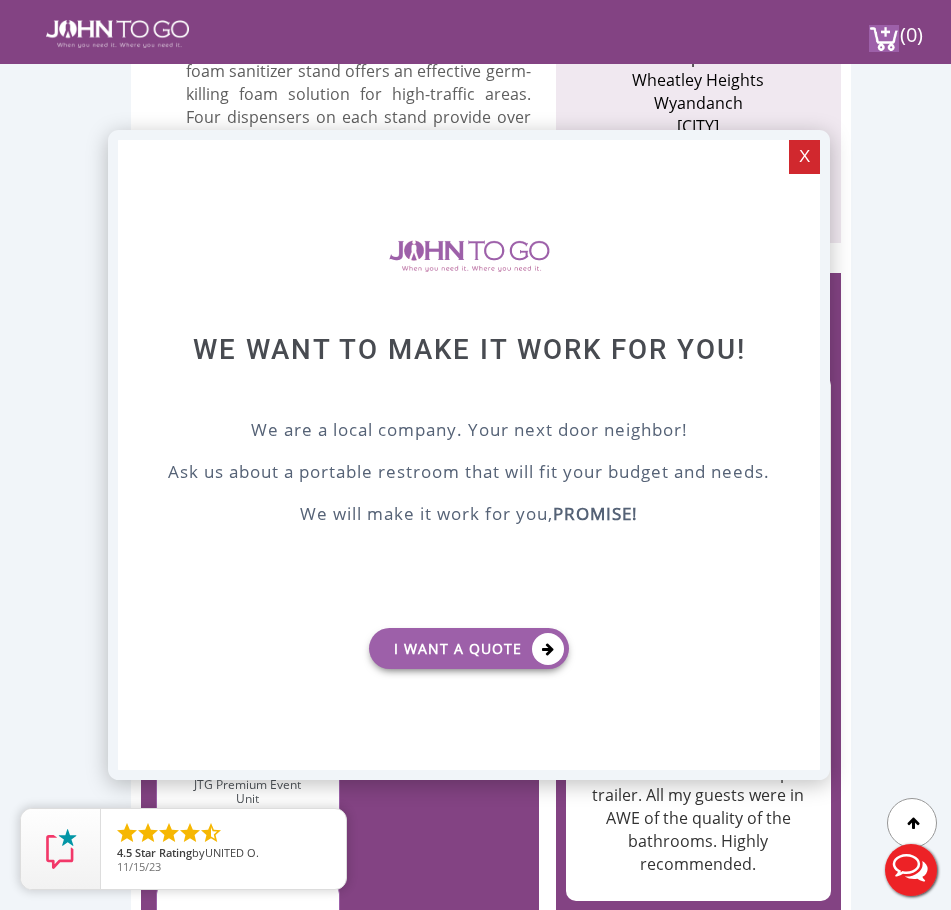 click on "X" at bounding box center [804, 157] 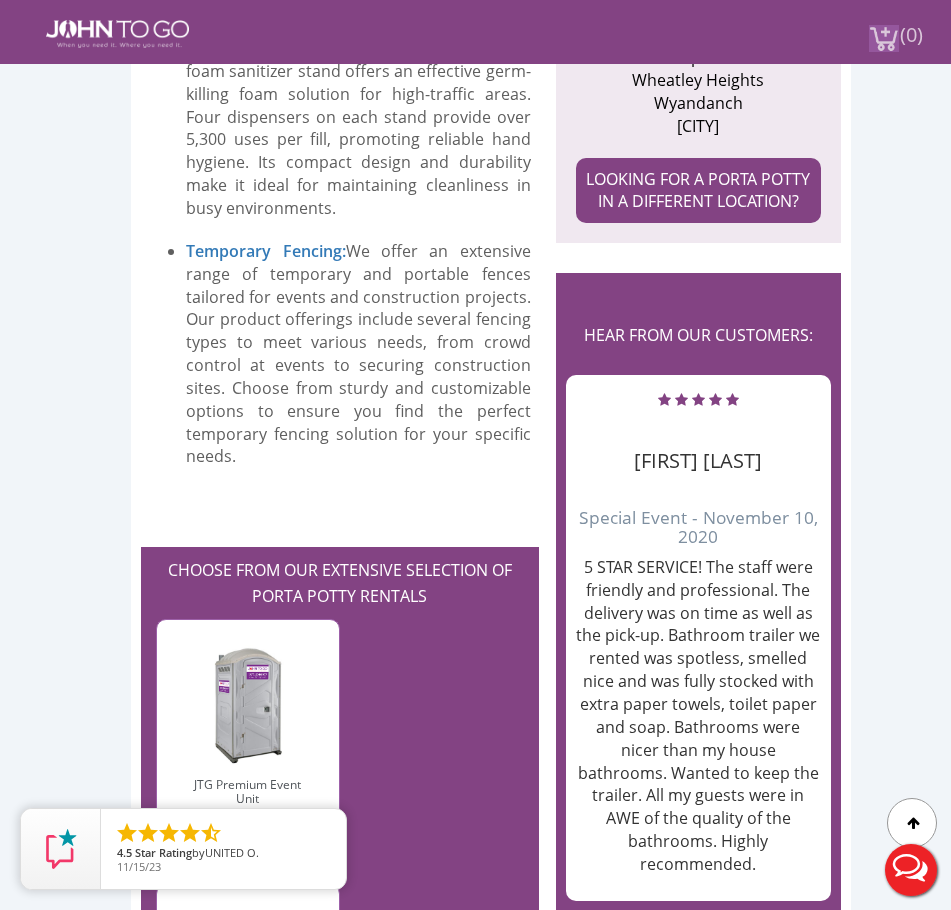 click at bounding box center [884, 38] 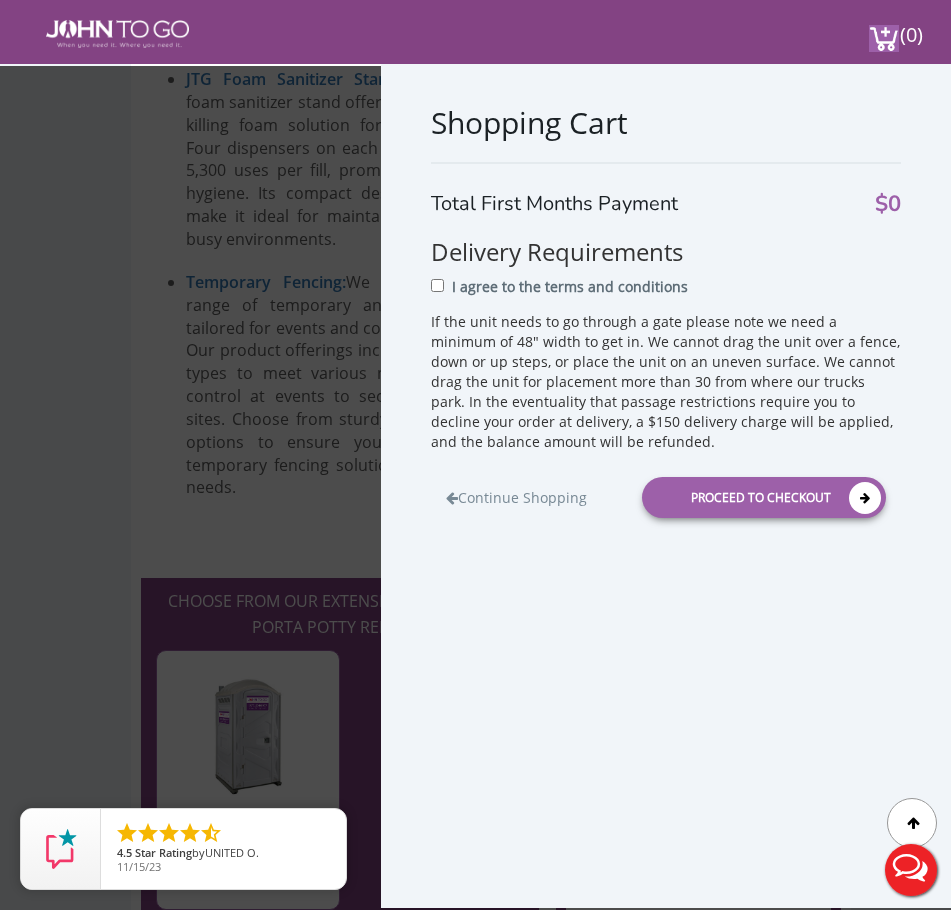 scroll, scrollTop: 4266, scrollLeft: 0, axis: vertical 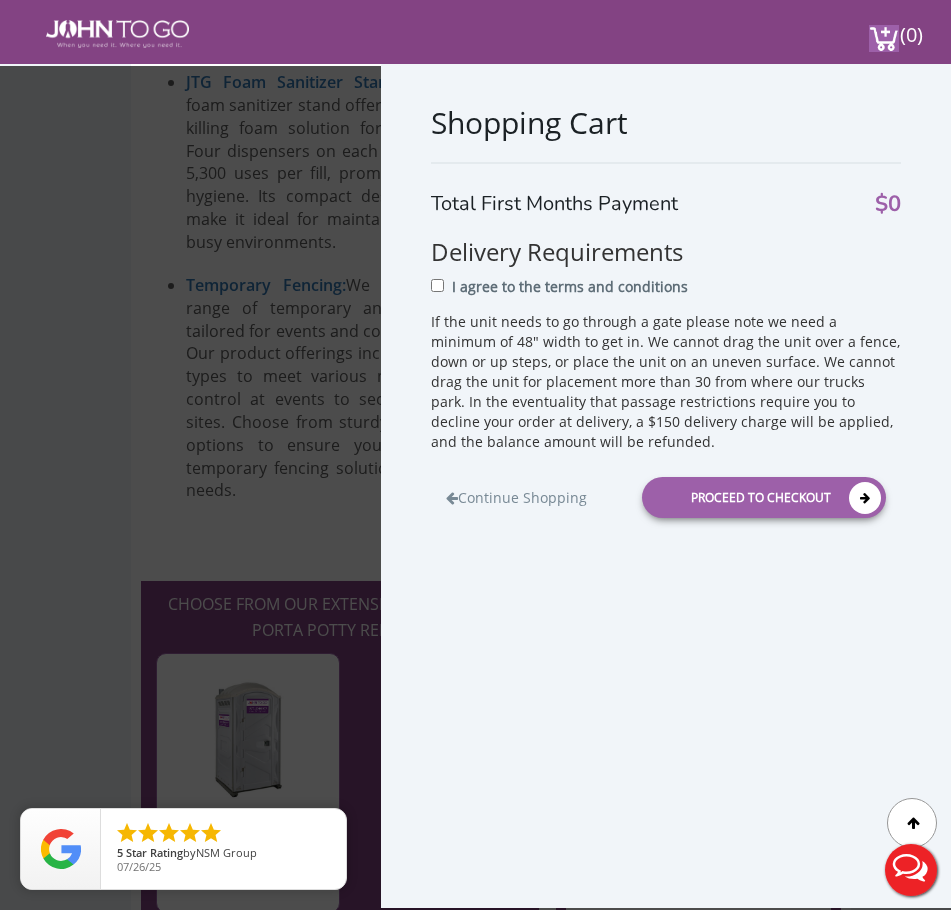 click on "Shopping Cart
Total First Months Payment  $0
Delivery Requirements
I agree to the terms and conditions
If the unit needs to go through a gate please note we need a minimum of 48" width to get in.
We cannot drag the unit over a fence, down or up steps, or place the unit on an uneven surface.
We cannot drag the unit for placement more than 30 from where our trucks park.
In the eventuality that passage restrictions require you to decline your order at delivery, a $150 delivery charge will be applied, and the balance amount will be refunded.
Continue Shopping
Proceed to Checkout" at bounding box center (666, 485) 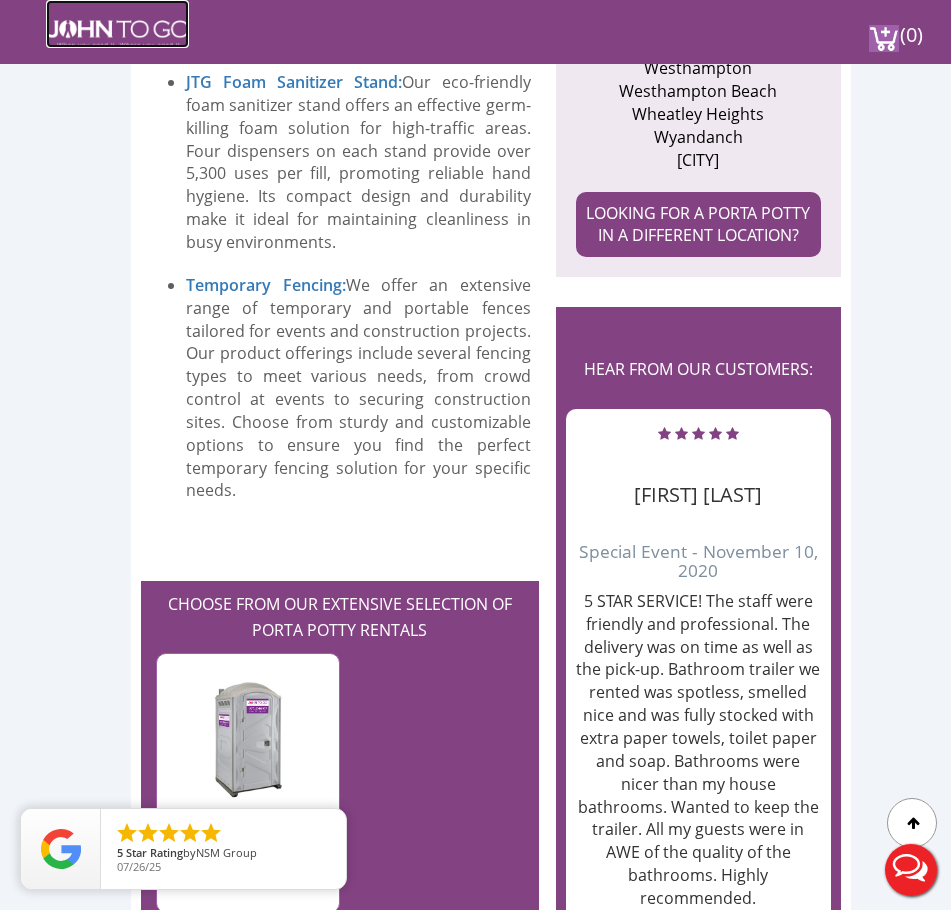 click at bounding box center (117, 34) 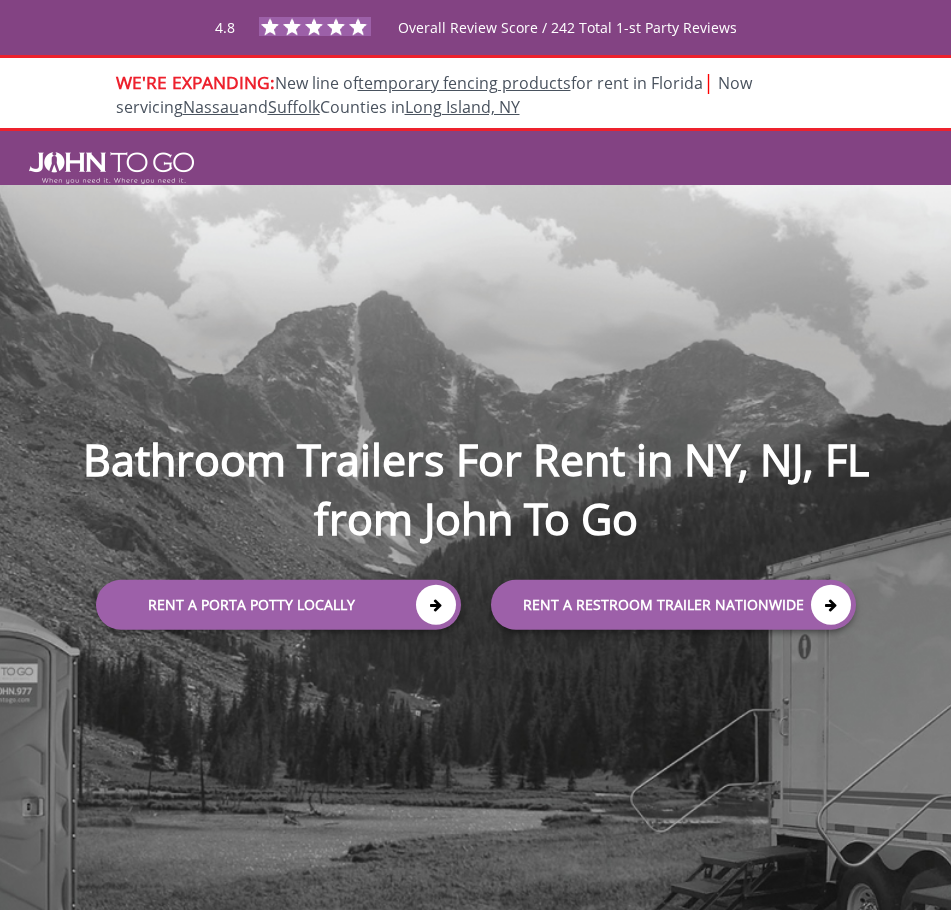 scroll, scrollTop: 0, scrollLeft: 0, axis: both 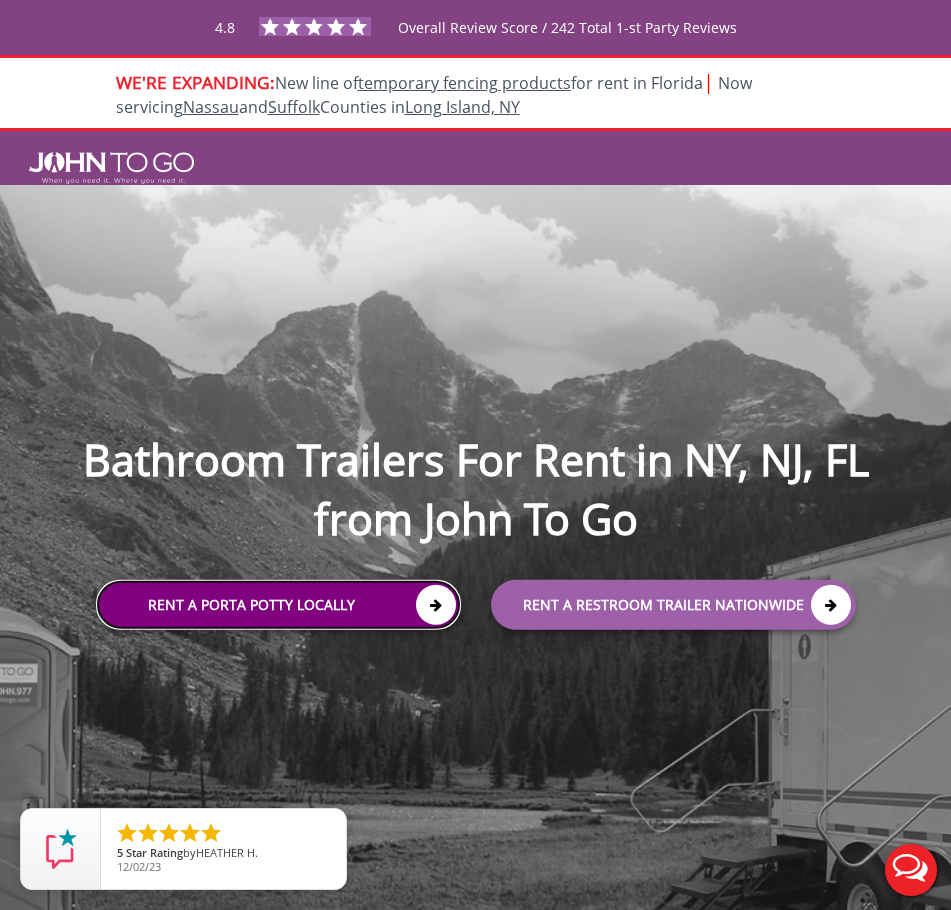 click at bounding box center [436, 605] 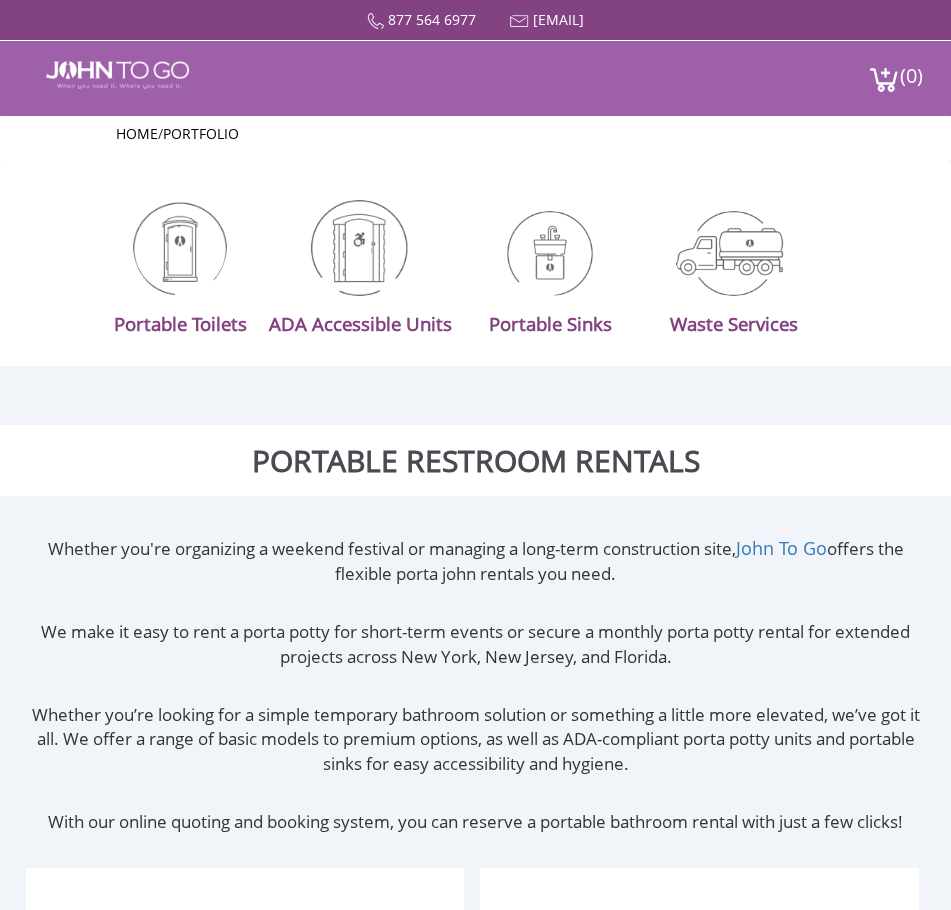 scroll, scrollTop: 0, scrollLeft: 0, axis: both 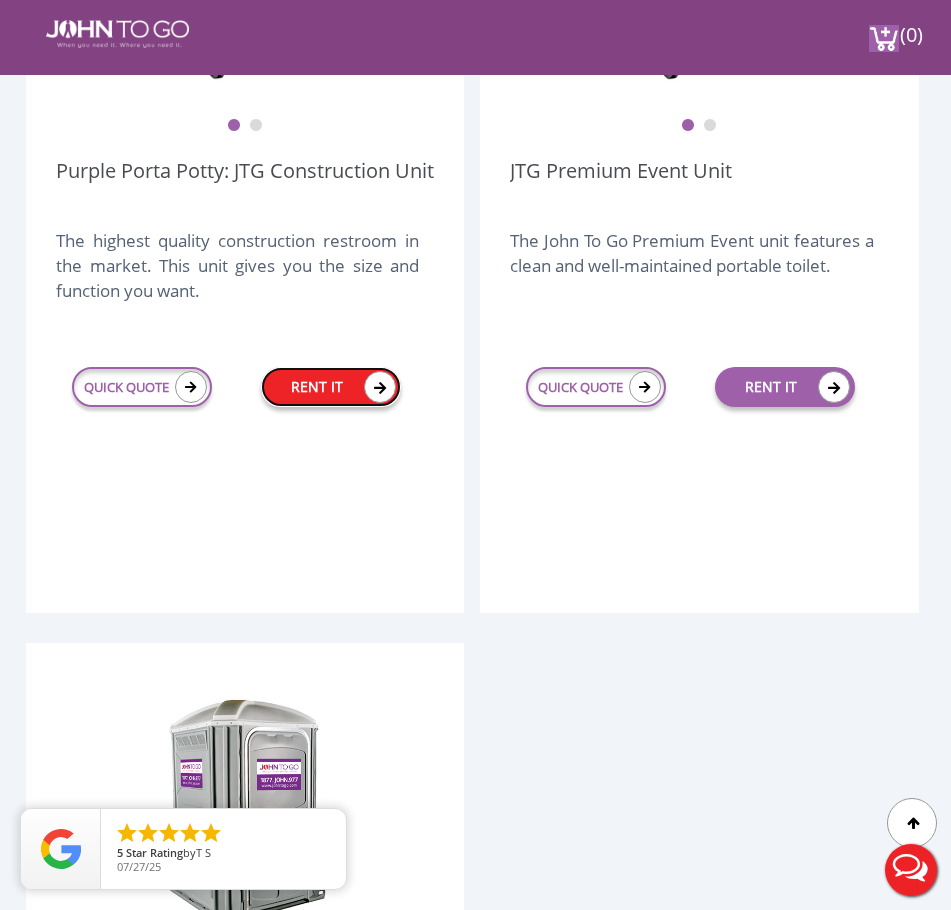 click on "RENT IT" at bounding box center [331, 387] 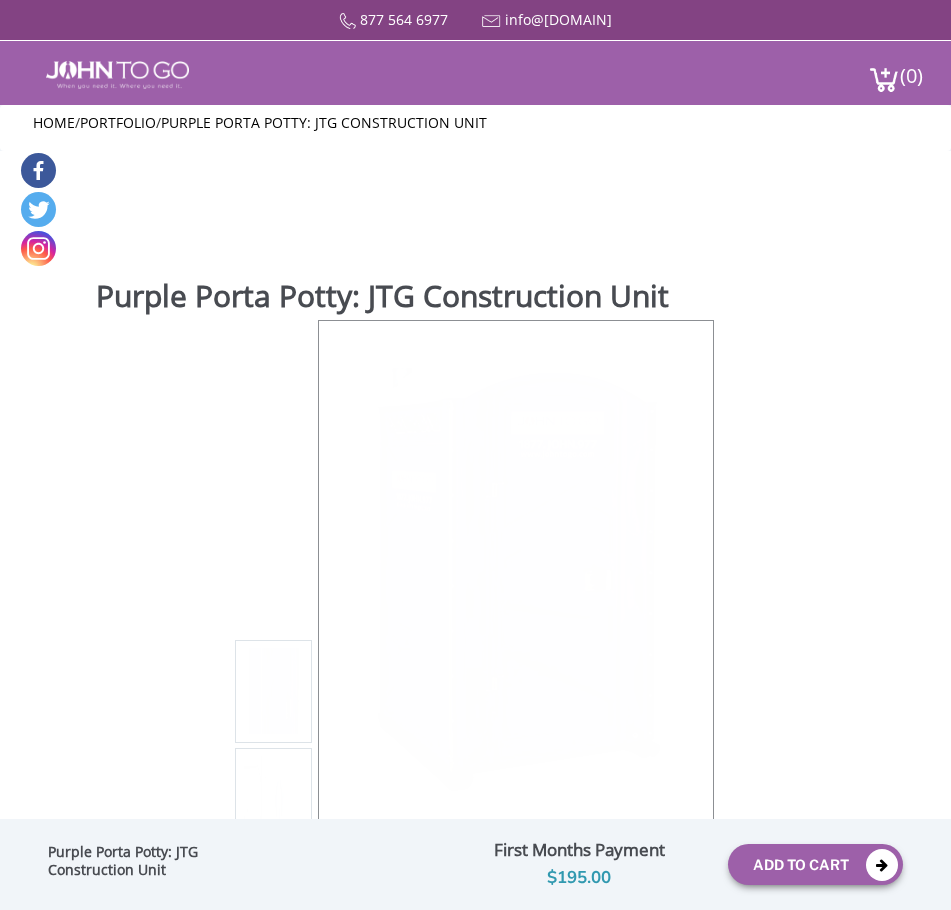 scroll, scrollTop: 0, scrollLeft: 0, axis: both 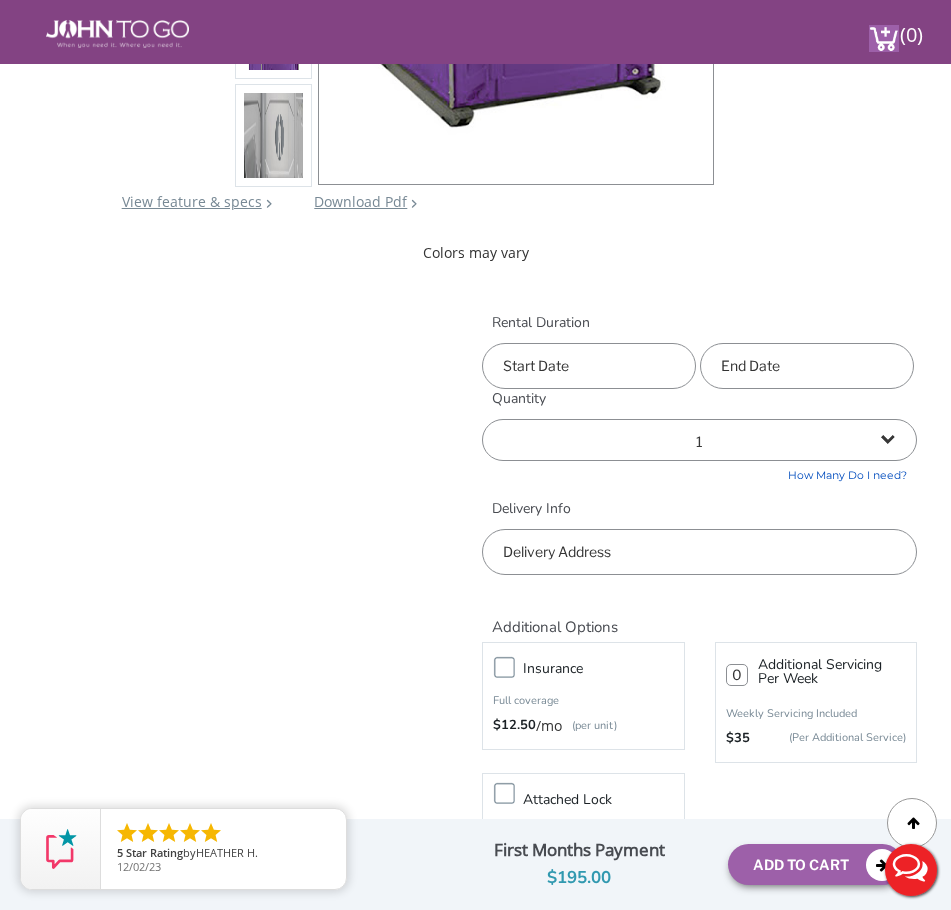 click at bounding box center (589, 366) 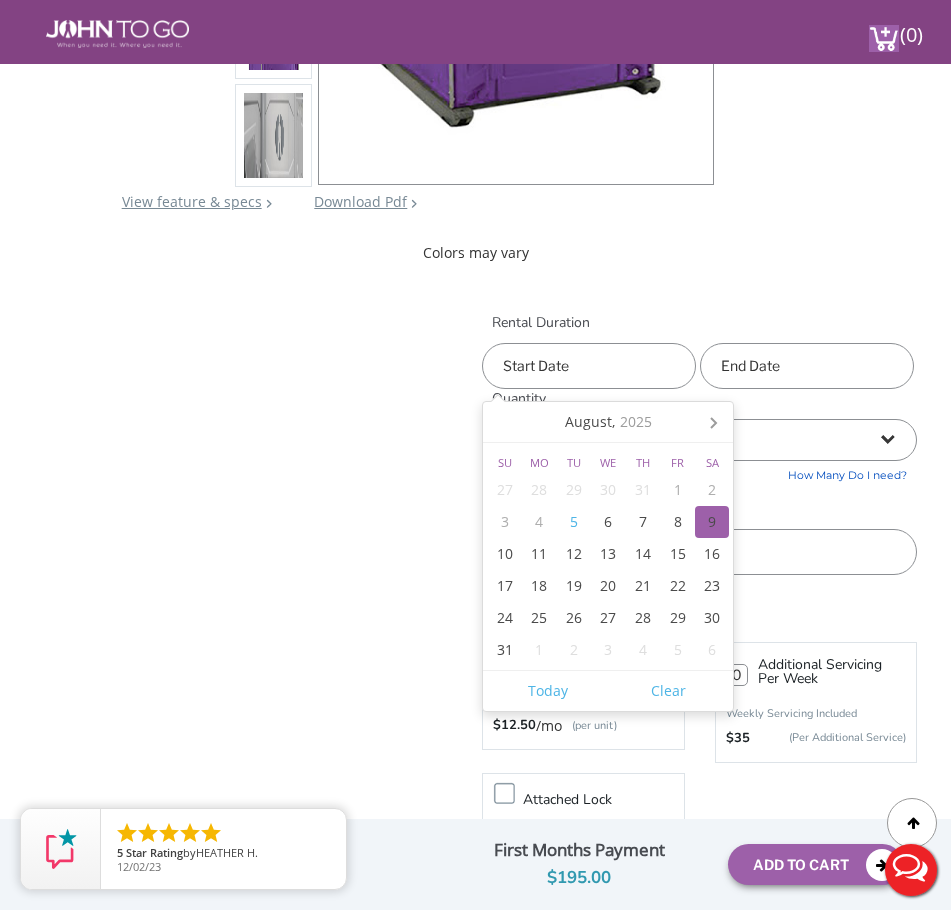 click on "9" at bounding box center [712, 522] 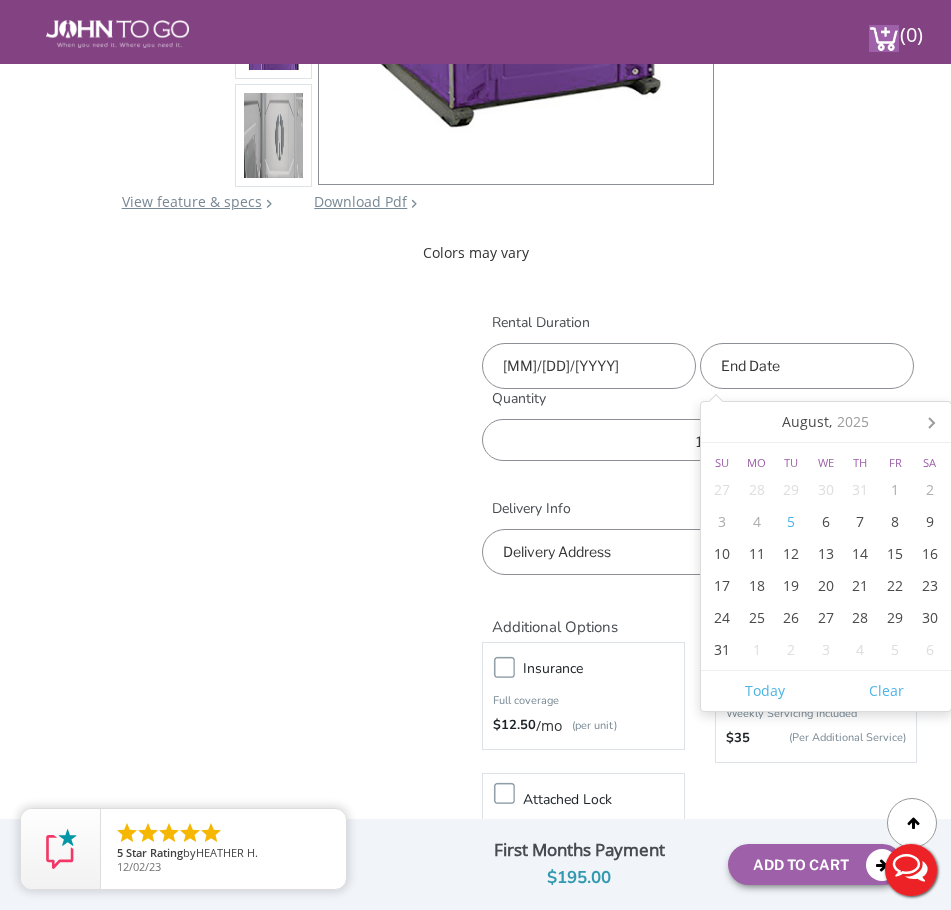click at bounding box center (807, 366) 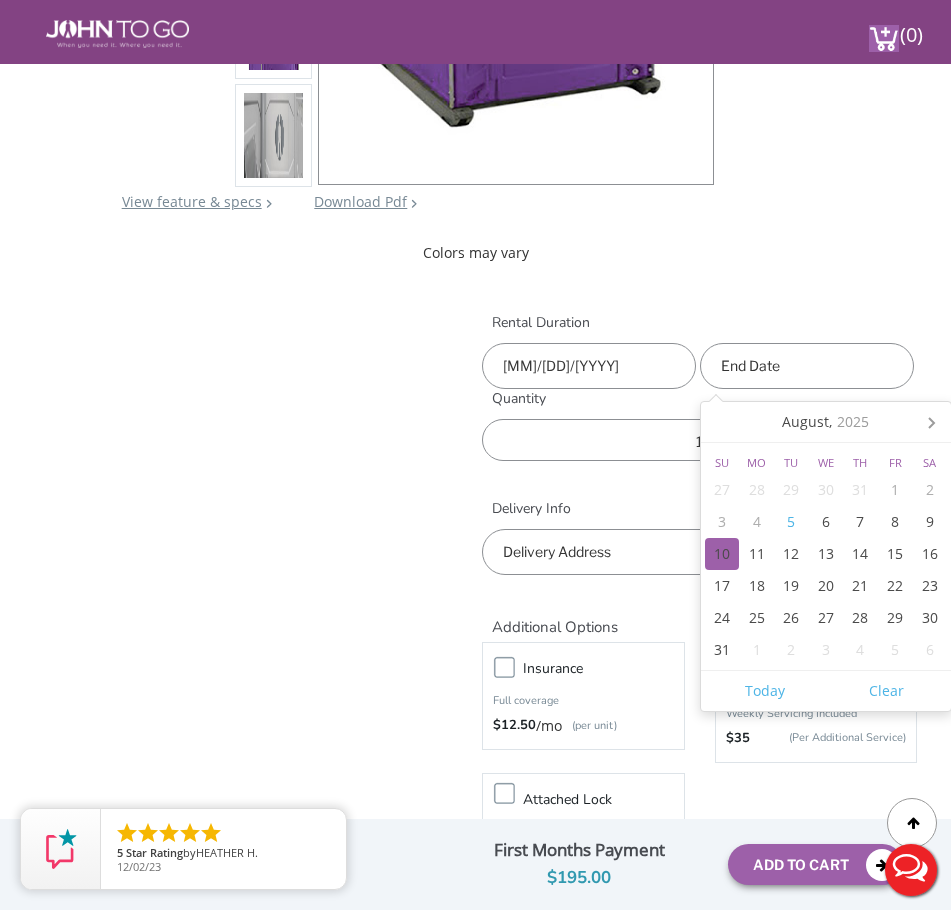 click on "10" at bounding box center (722, 554) 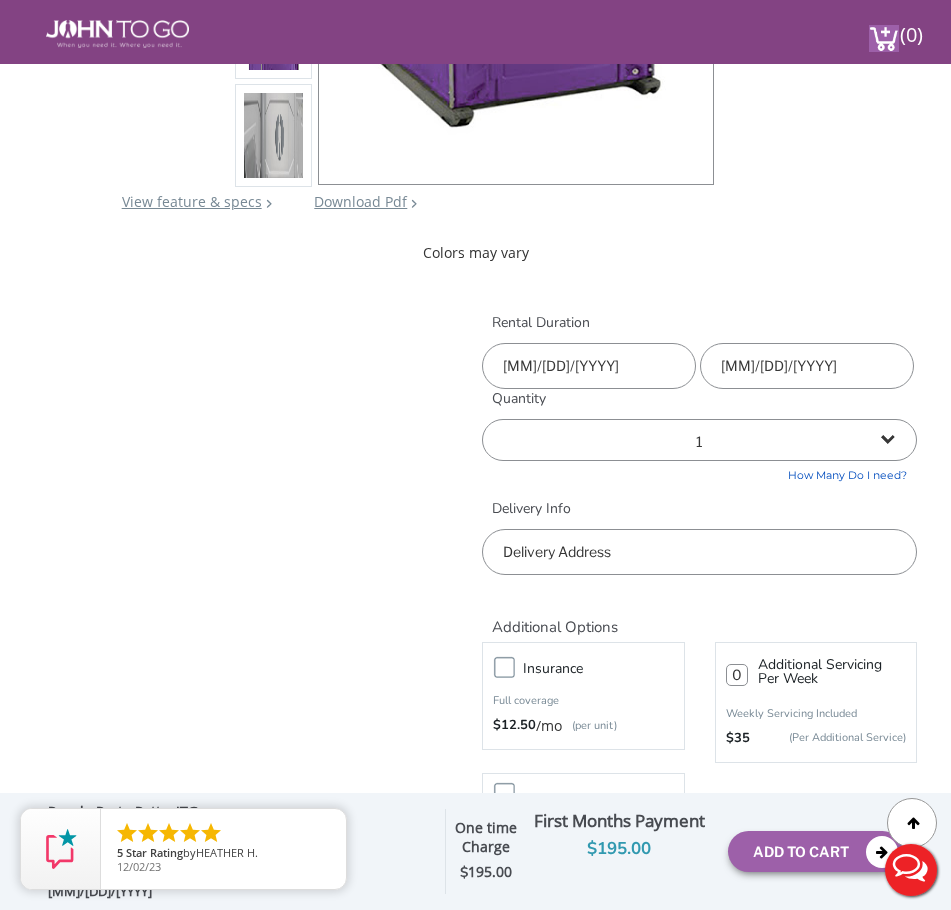 click at bounding box center (699, 552) 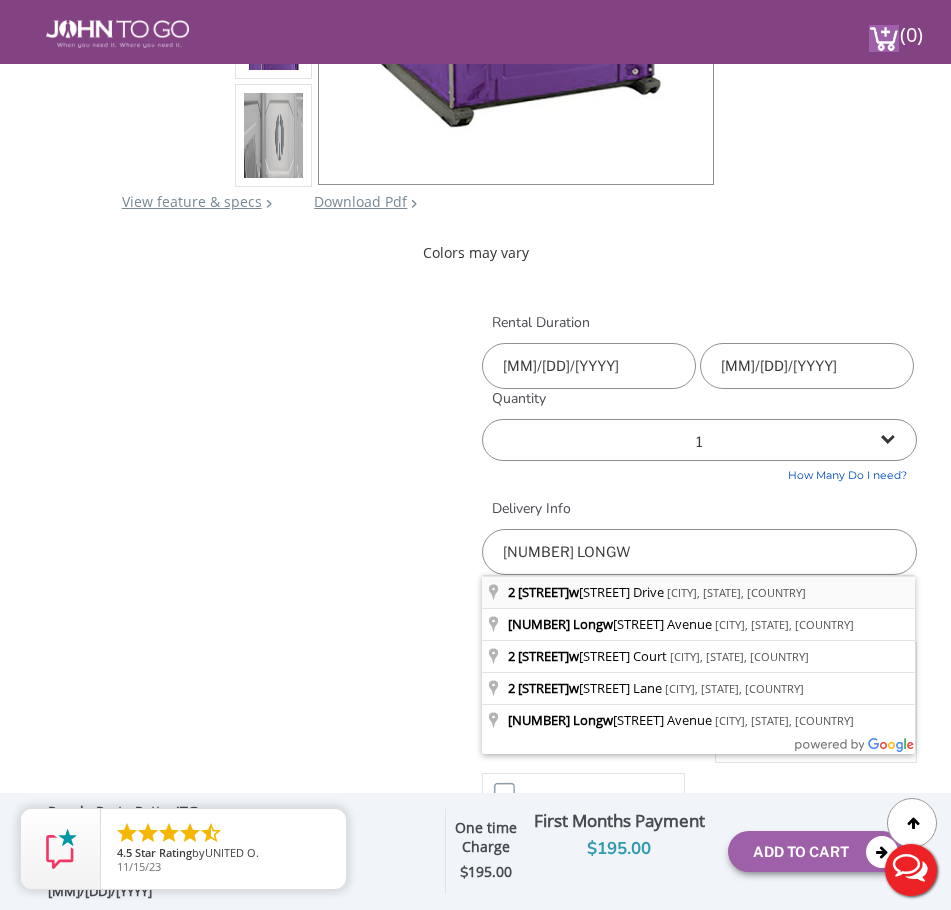 type on "2 Longwood Drive, Huntington Station, NY, USA" 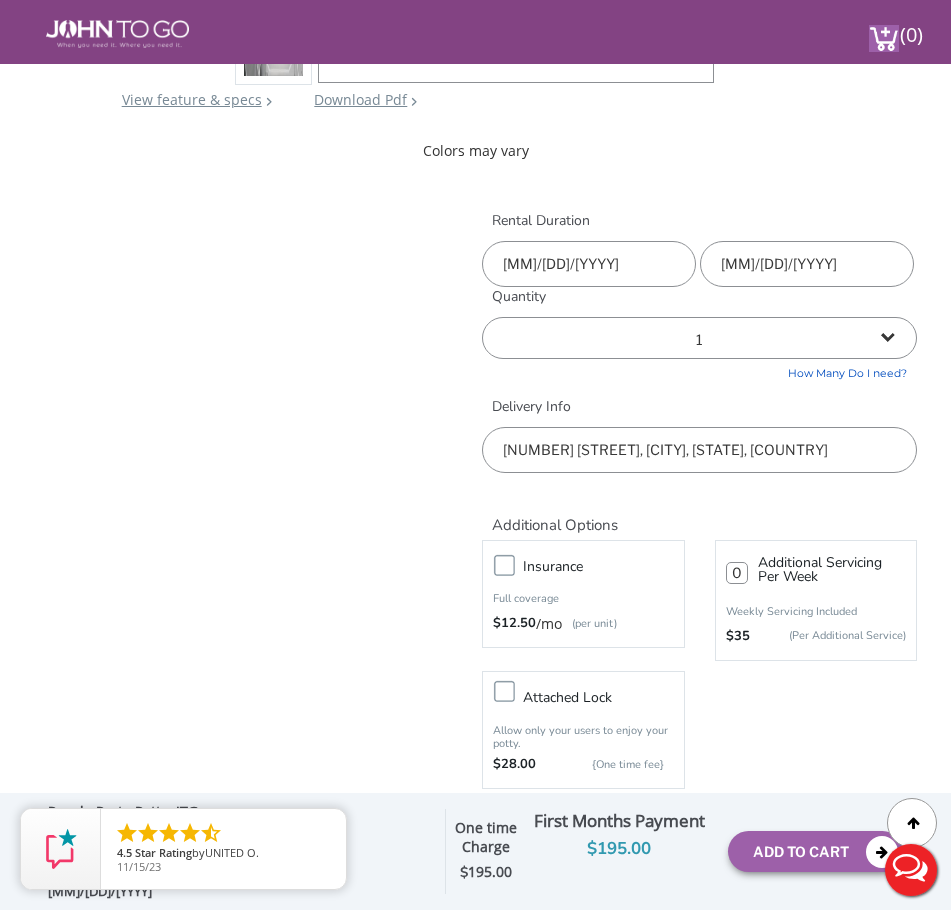 scroll, scrollTop: 800, scrollLeft: 0, axis: vertical 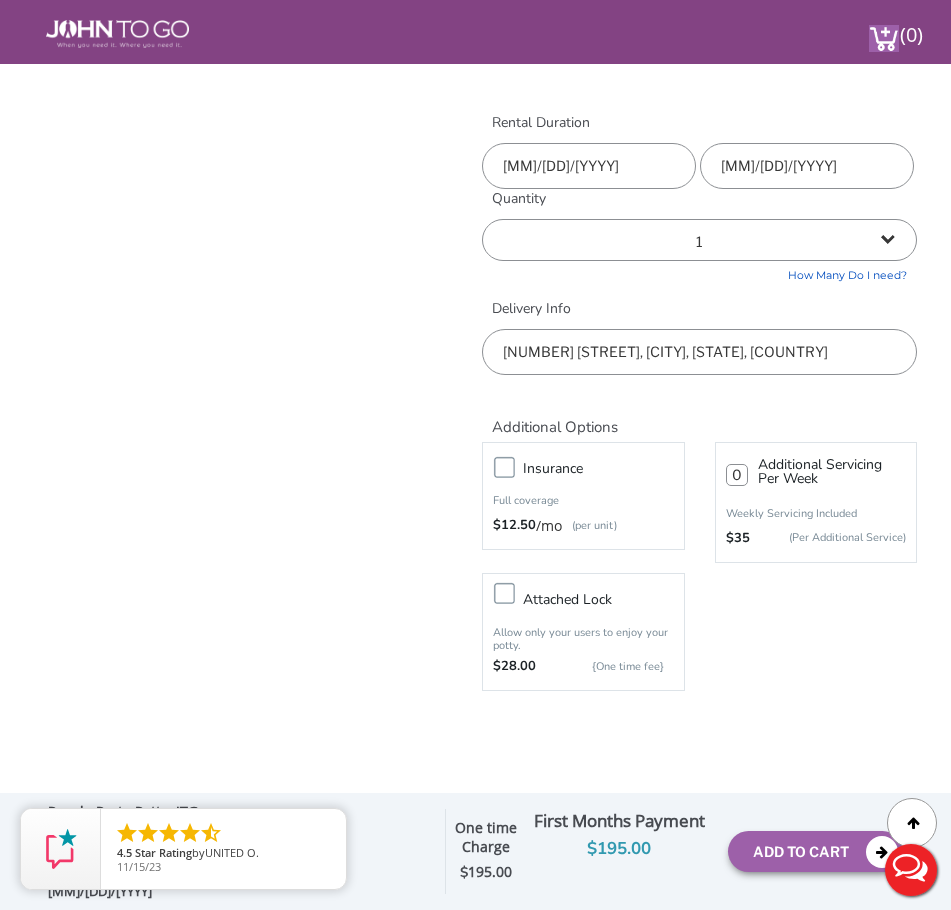 click on "Insurance" at bounding box center [603, 468] 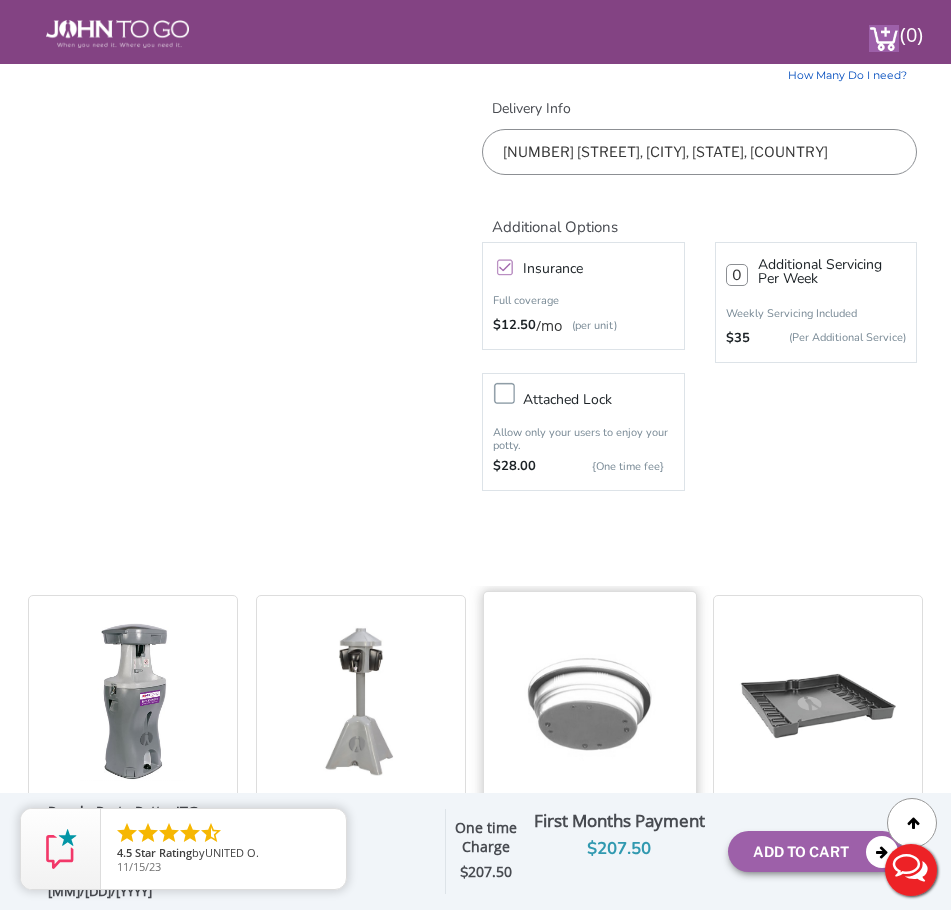 scroll, scrollTop: 1300, scrollLeft: 0, axis: vertical 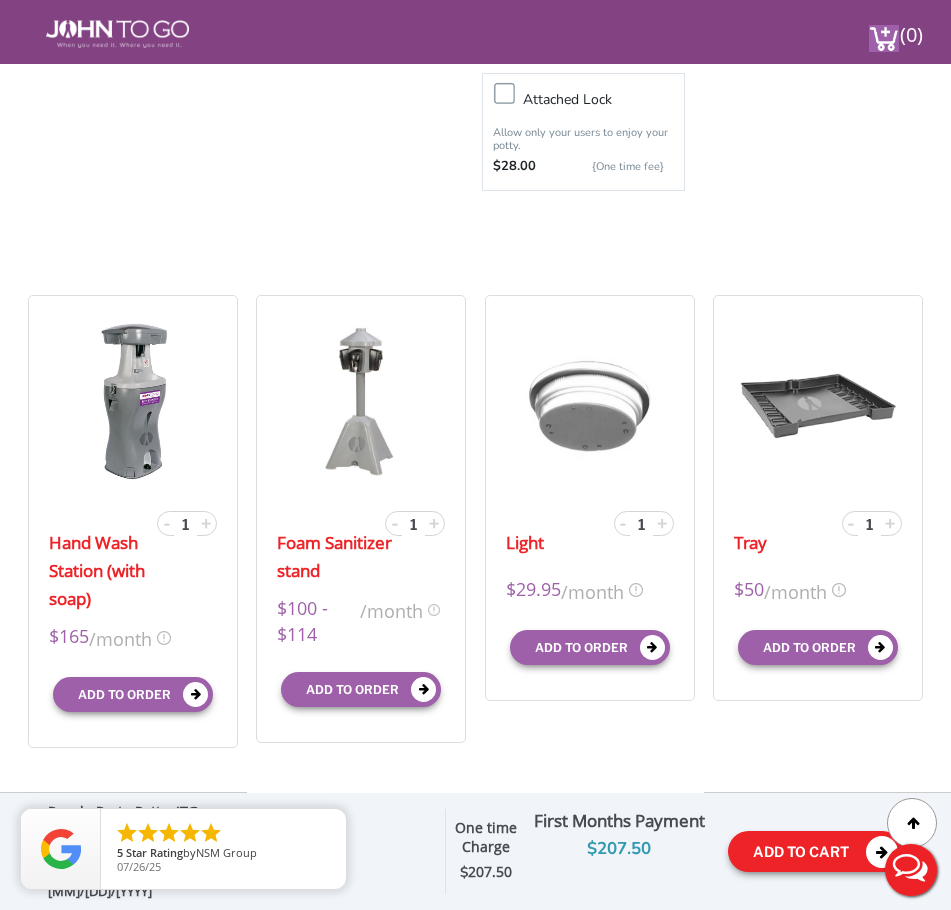 click on "Add To Cart" at bounding box center [815, 851] 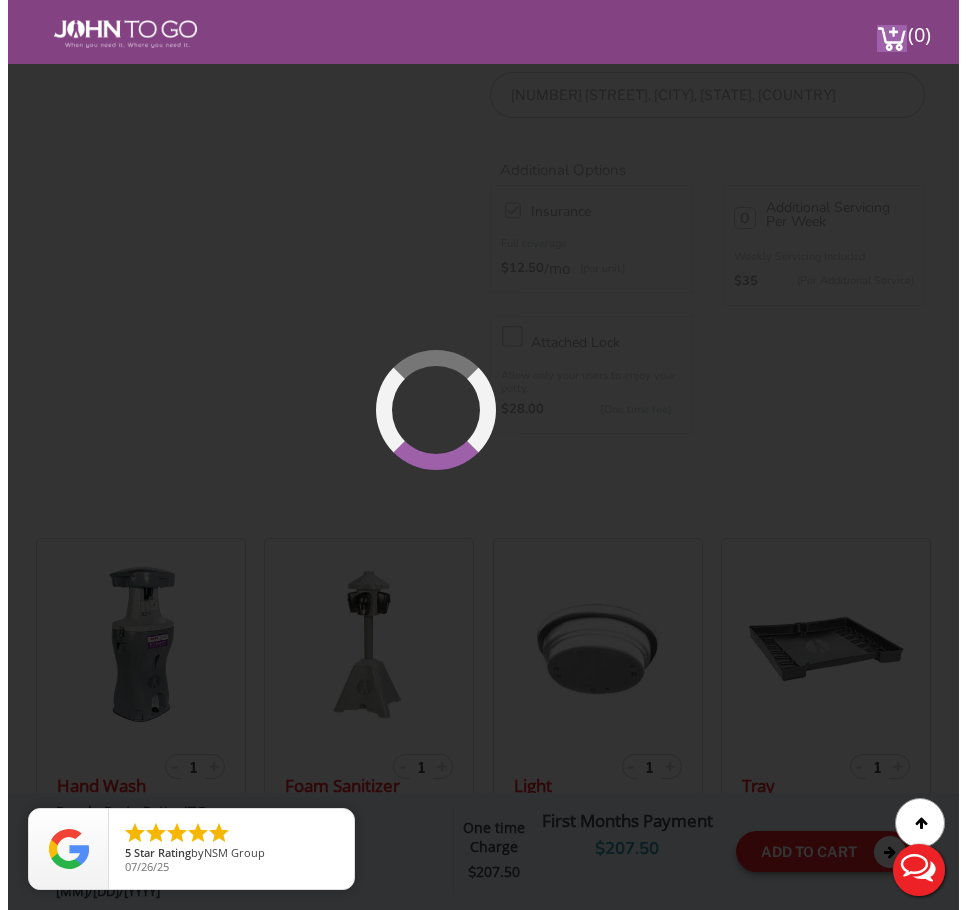 scroll, scrollTop: 913, scrollLeft: 0, axis: vertical 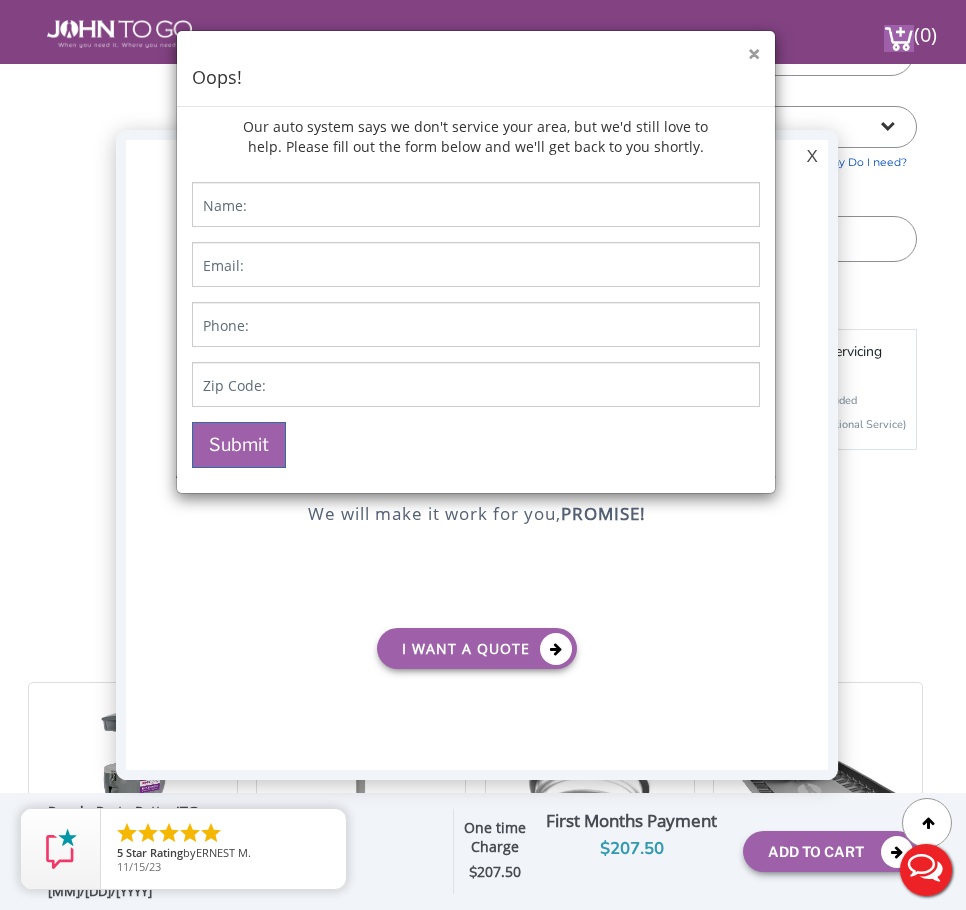 click on "×" at bounding box center (754, 54) 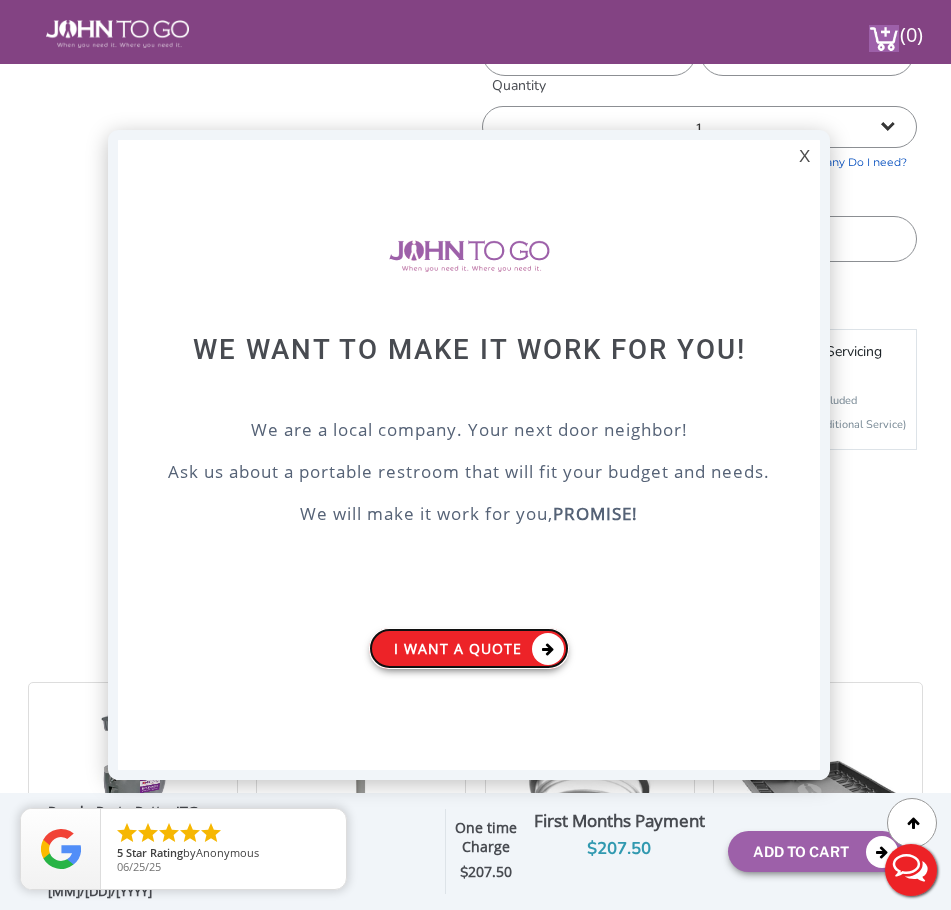 click on "I want a Quote" at bounding box center (469, 648) 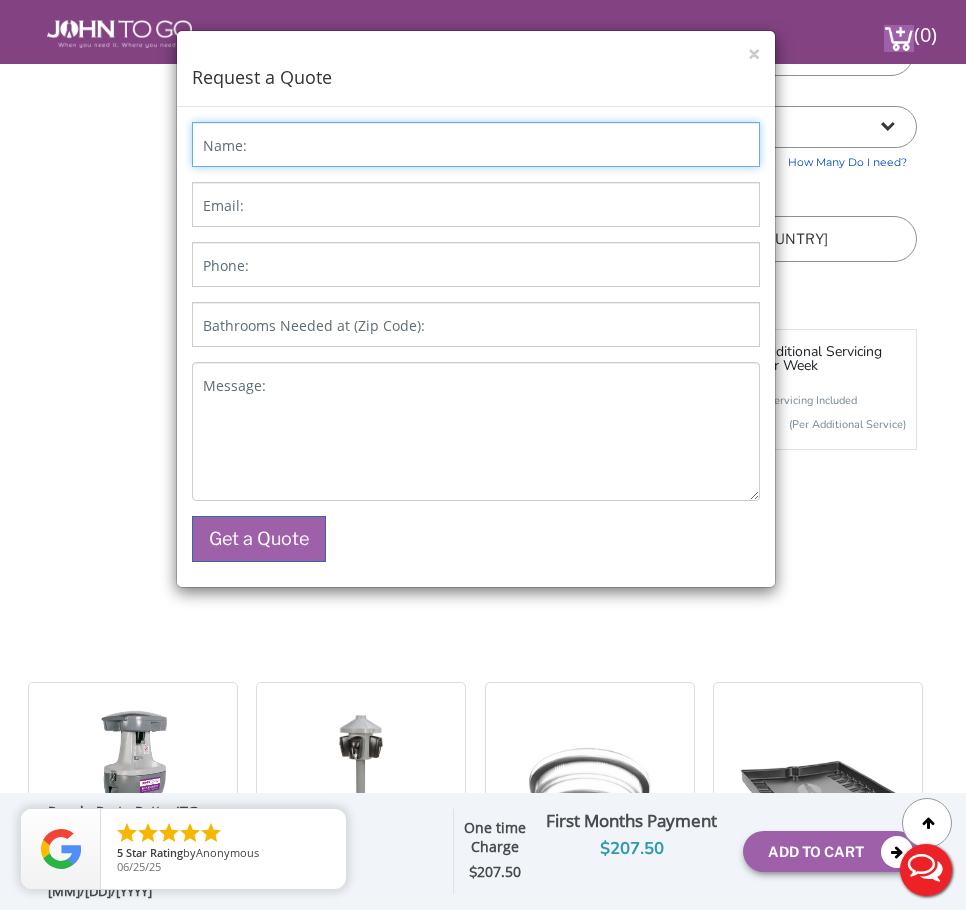 click on "Name:" at bounding box center [476, 144] 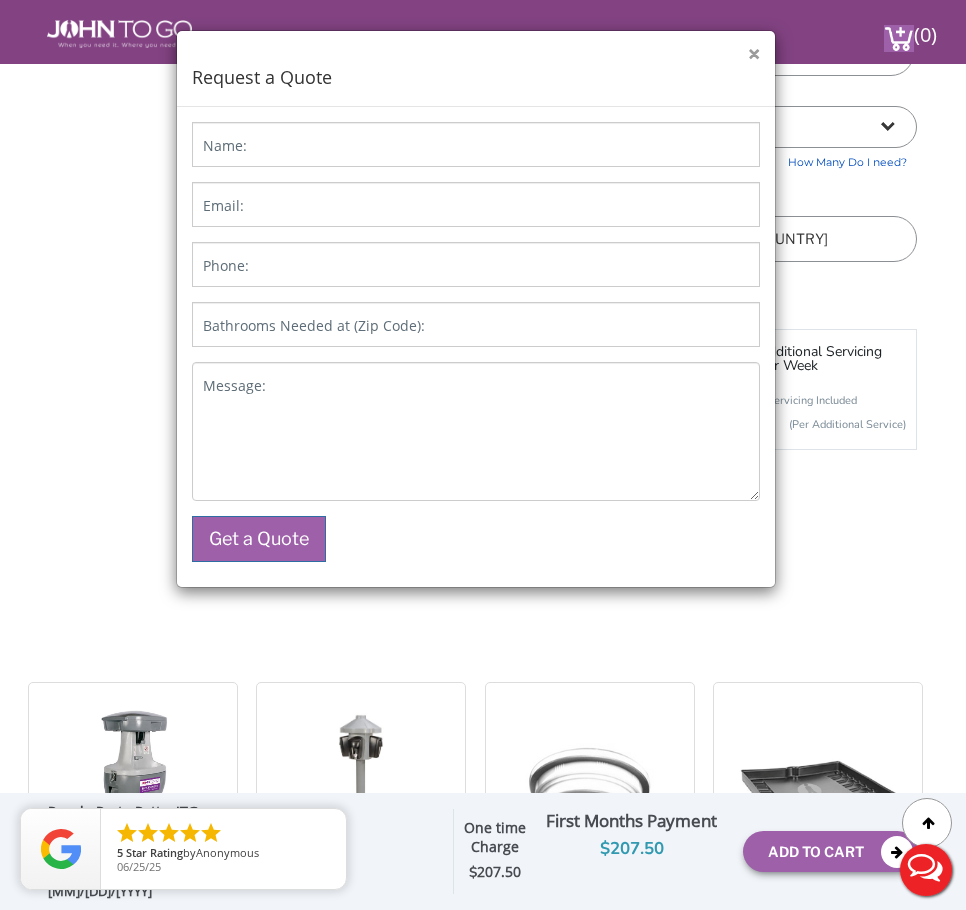 click on "×" at bounding box center [754, 54] 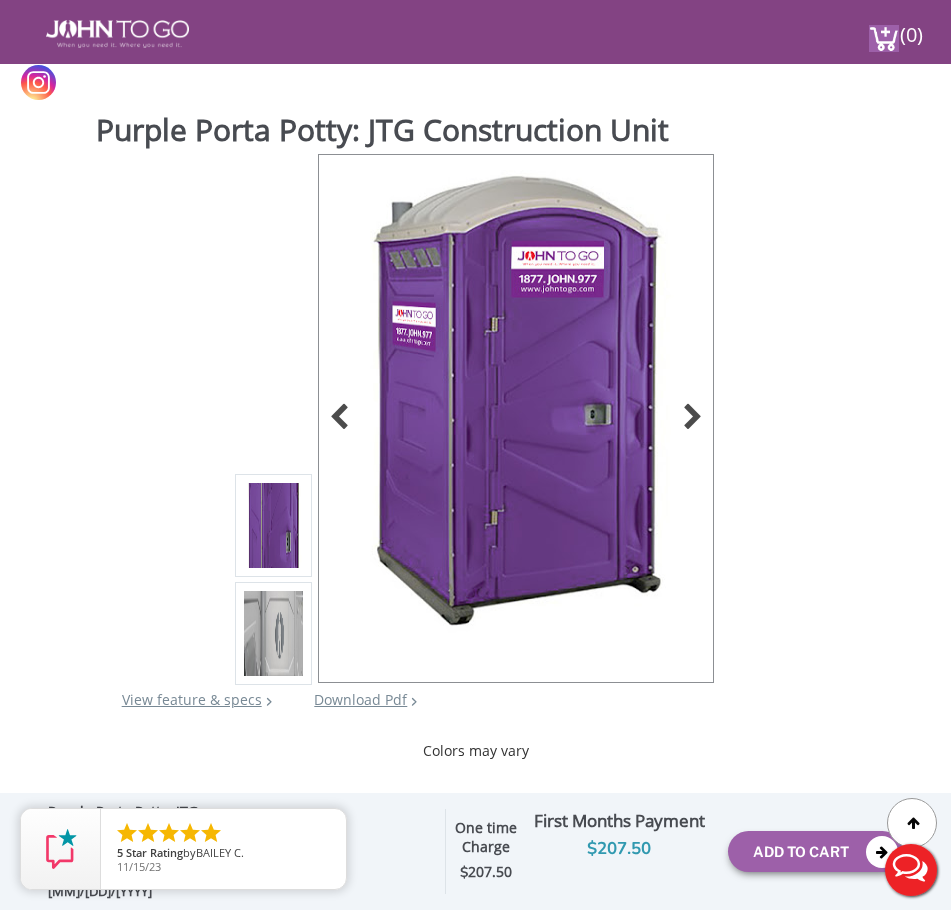 scroll, scrollTop: 0, scrollLeft: 0, axis: both 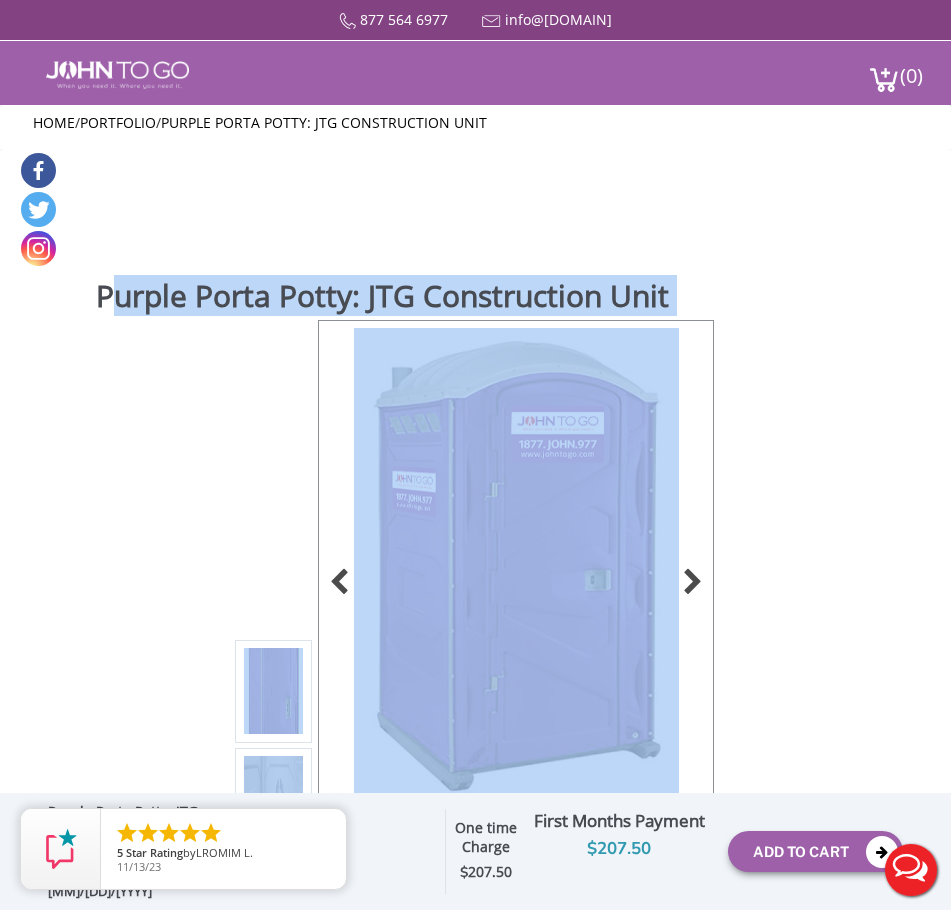 drag, startPoint x: 109, startPoint y: 309, endPoint x: 621, endPoint y: 320, distance: 512.11816 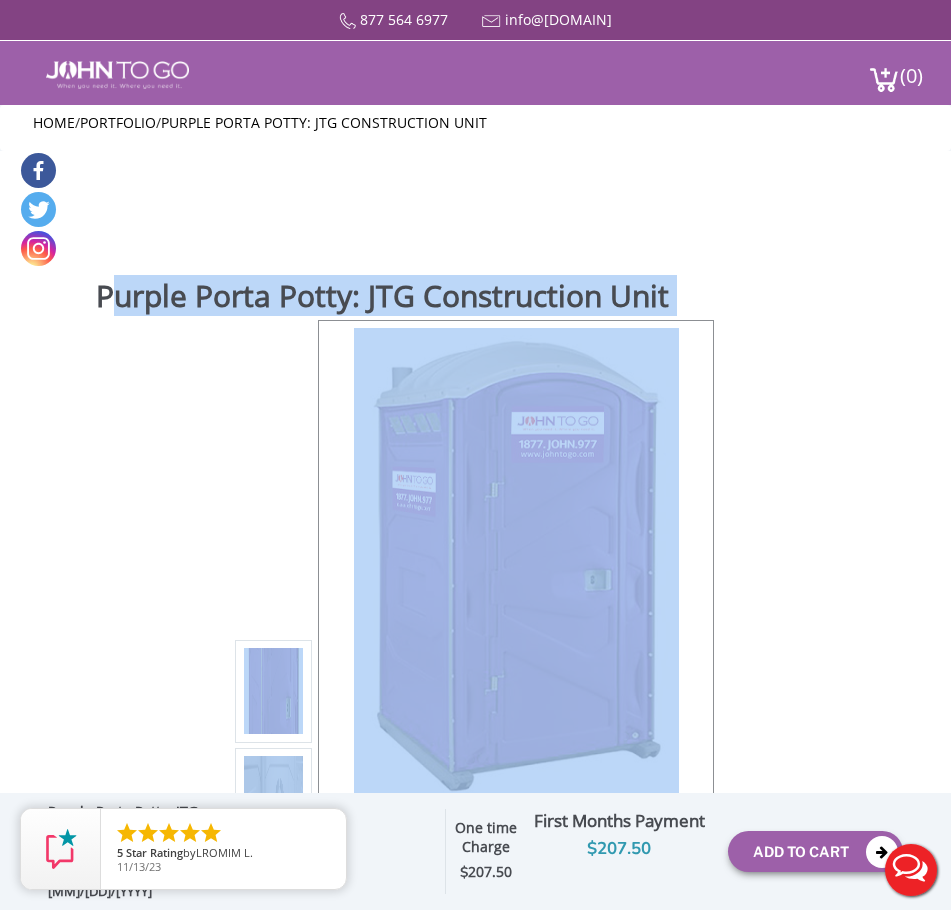 drag, startPoint x: 96, startPoint y: 386, endPoint x: 99, endPoint y: 311, distance: 75.059975 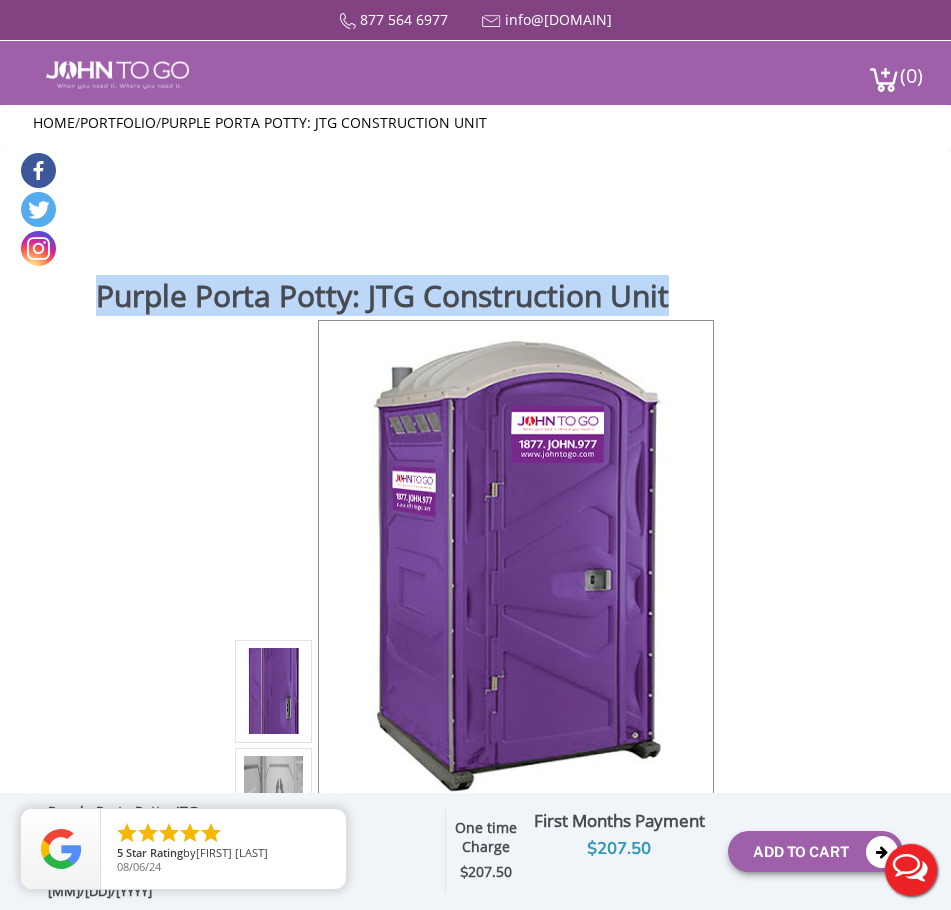 drag, startPoint x: 94, startPoint y: 288, endPoint x: 682, endPoint y: 299, distance: 588.1029 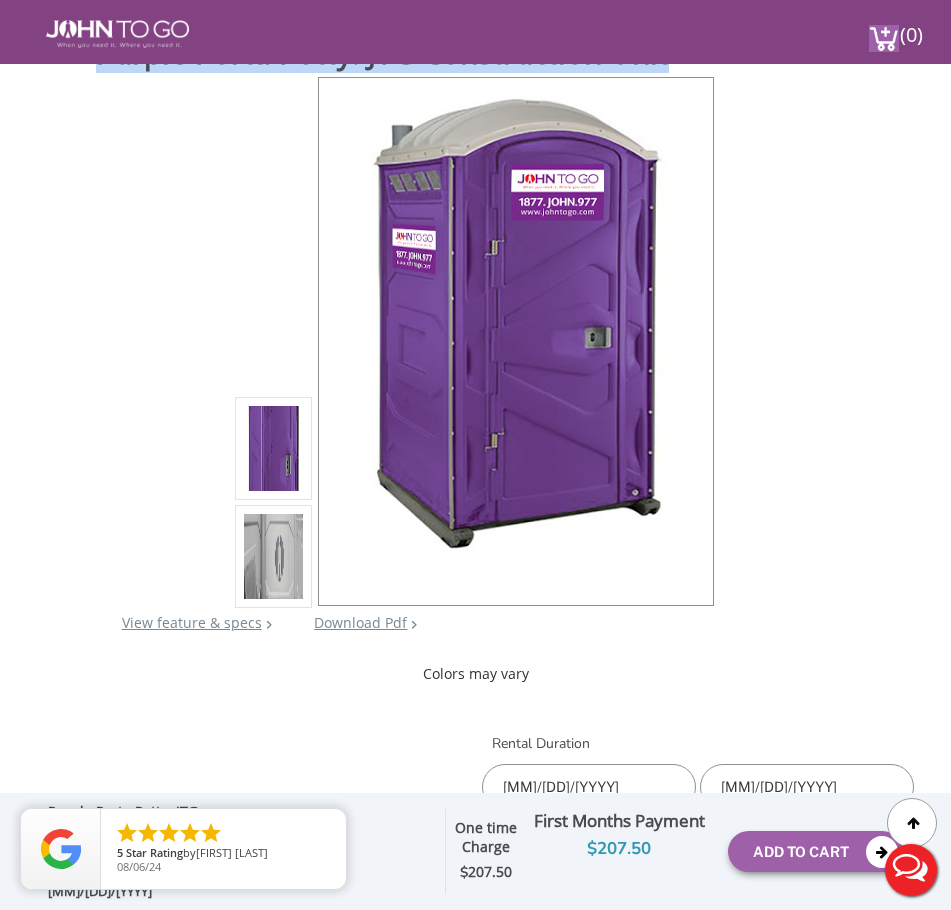 scroll, scrollTop: 0, scrollLeft: 0, axis: both 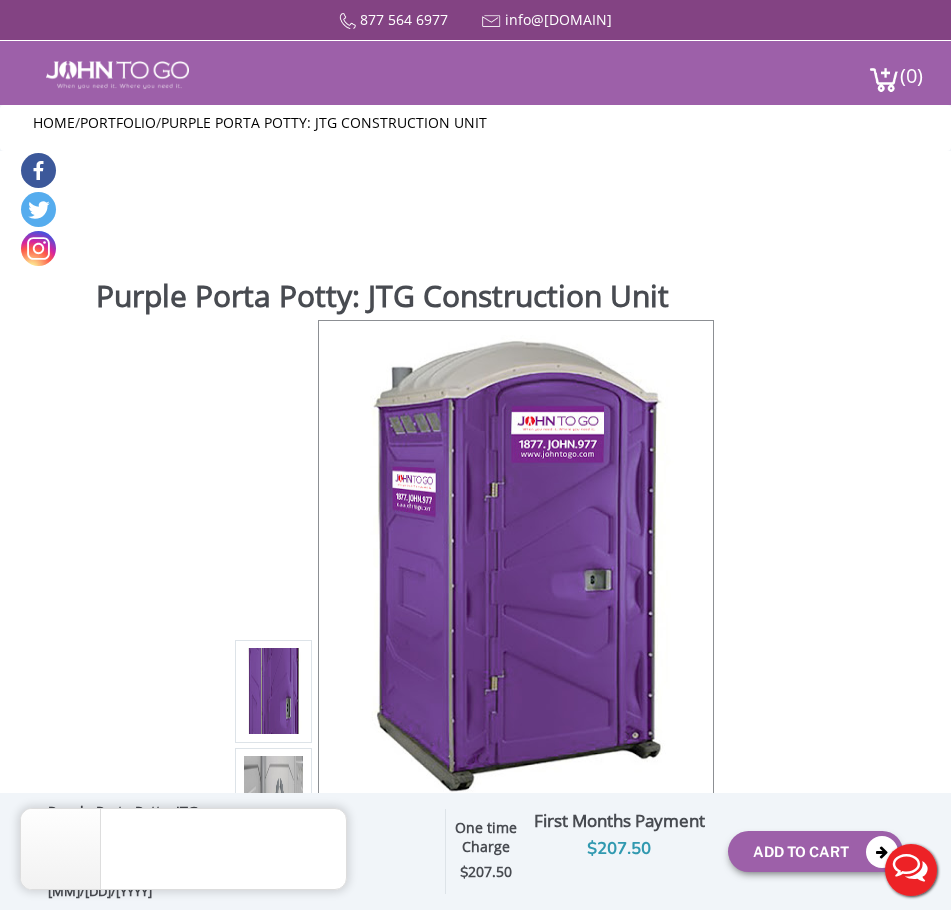 click on "Purple Porta Potty: JTG Construction Unit
View feature & specs
Download Pdf
Product PDF
Addon PDF
Colors may vary" at bounding box center (475, 602) 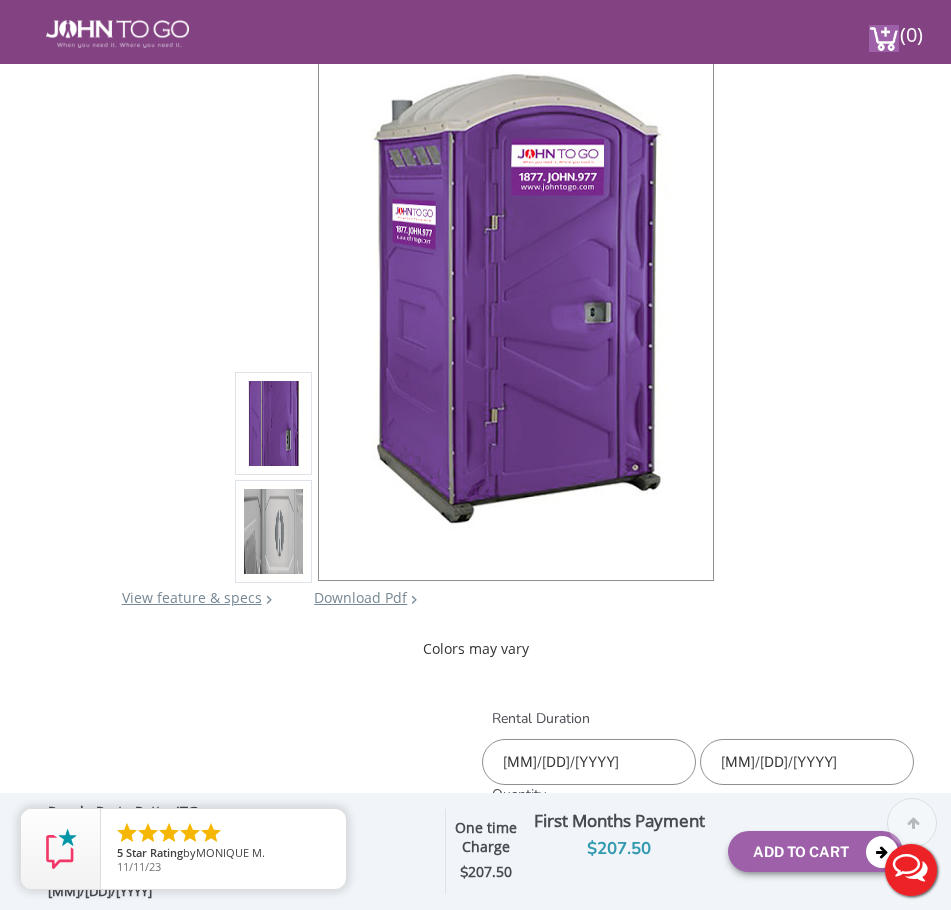 scroll, scrollTop: 400, scrollLeft: 0, axis: vertical 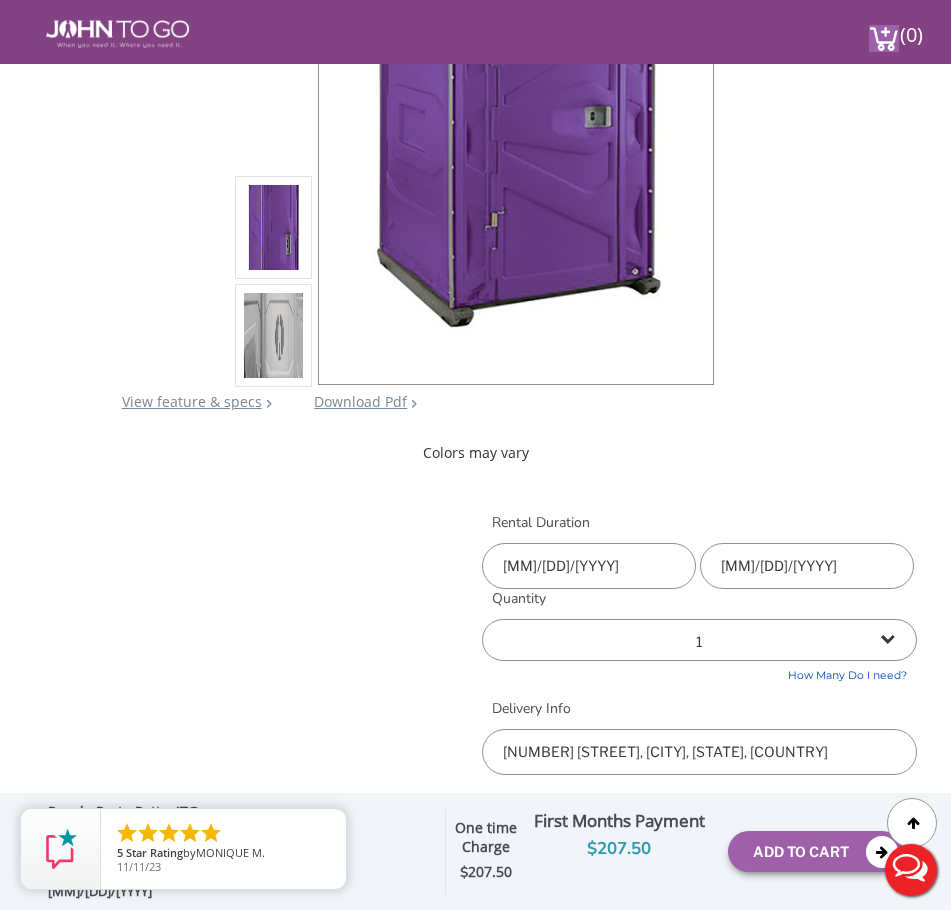 click on "$207.50" at bounding box center (619, 849) 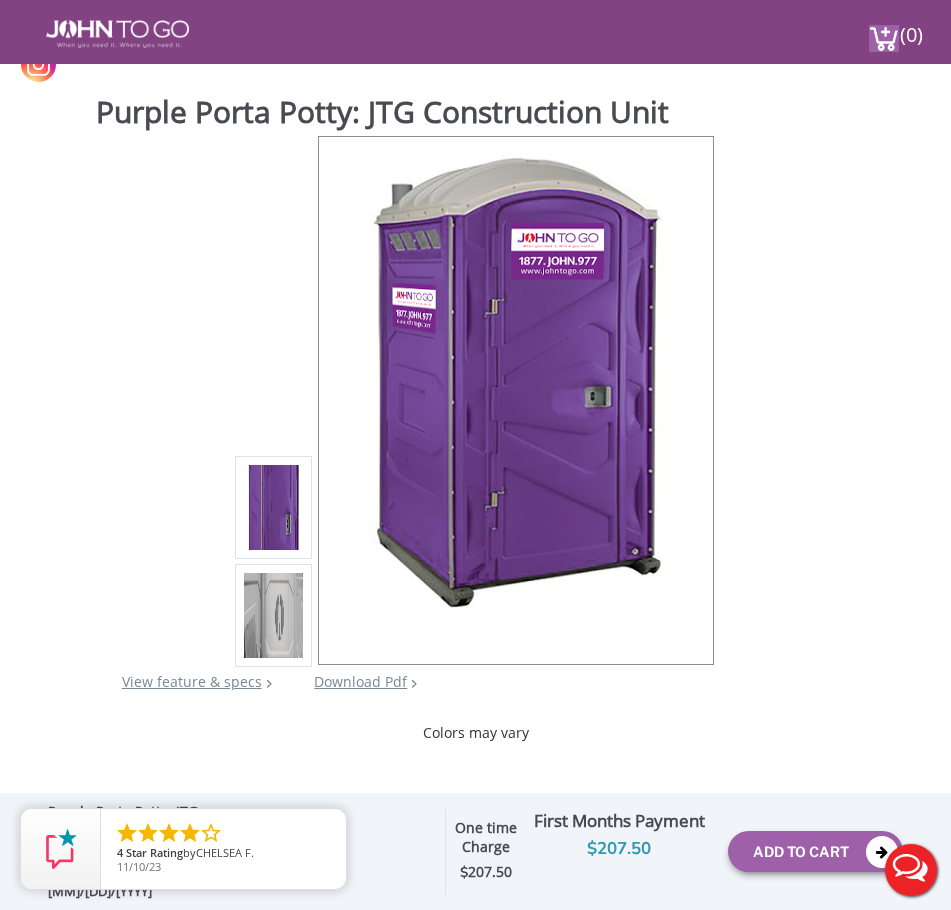 scroll, scrollTop: 400, scrollLeft: 0, axis: vertical 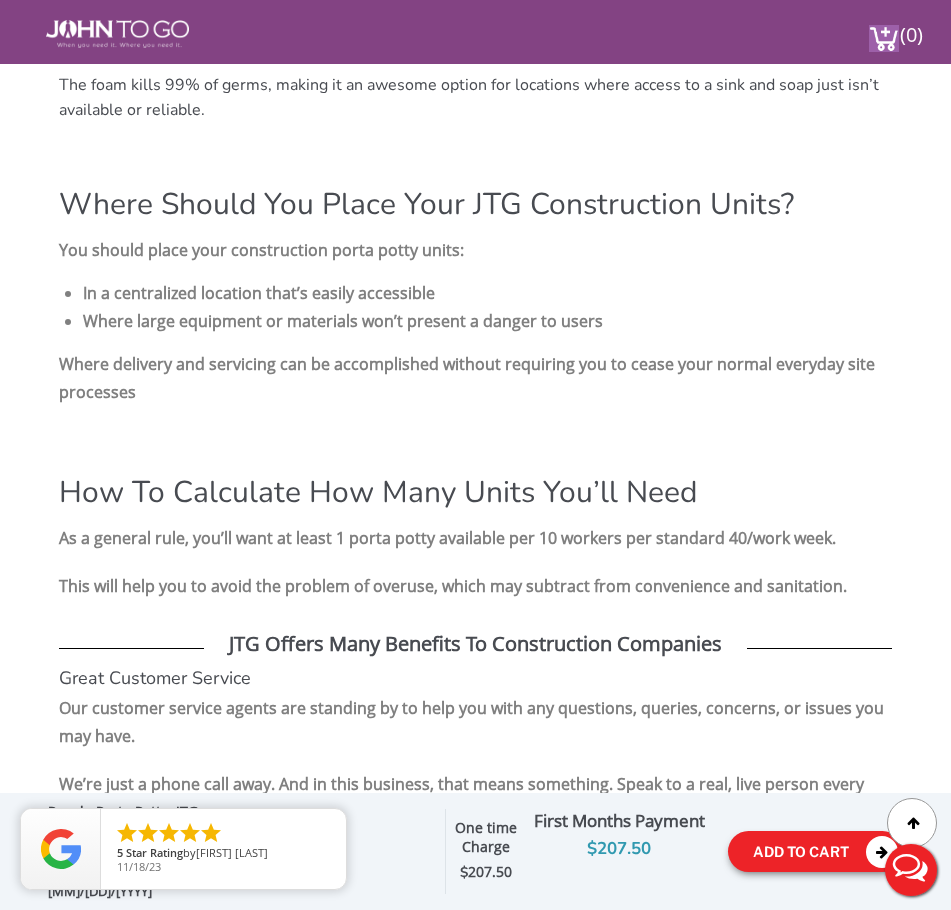 click on "Add To Cart" at bounding box center (815, 851) 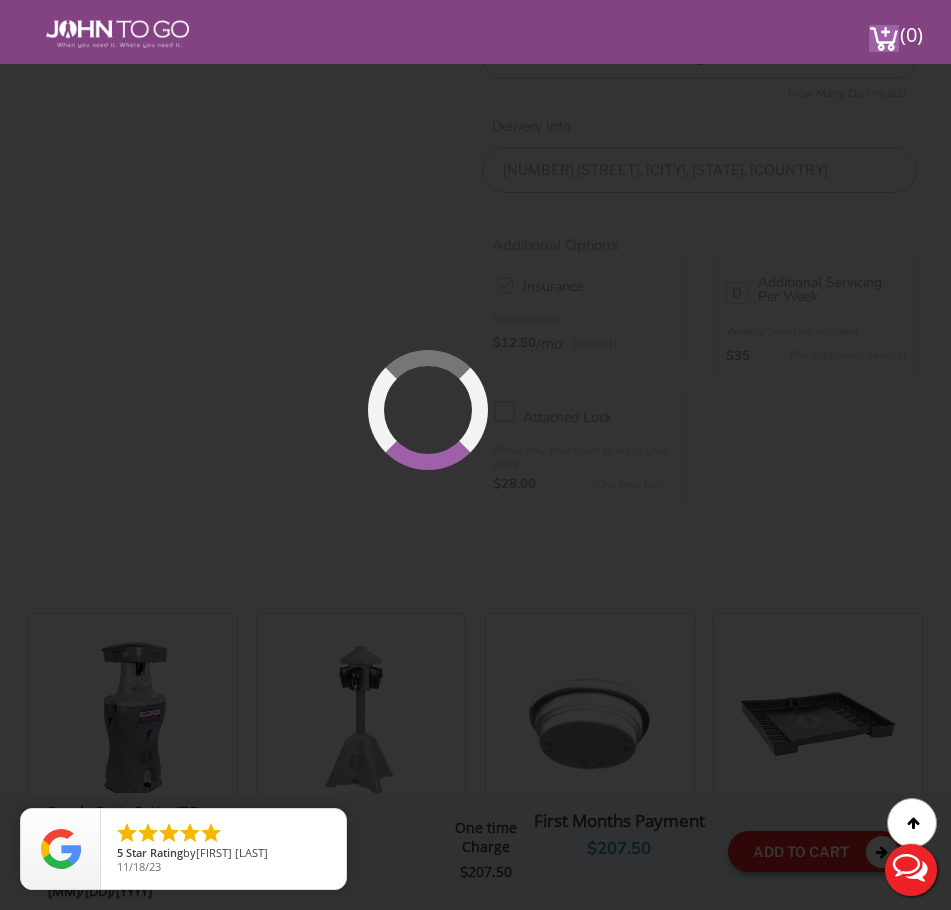 scroll, scrollTop: 913, scrollLeft: 0, axis: vertical 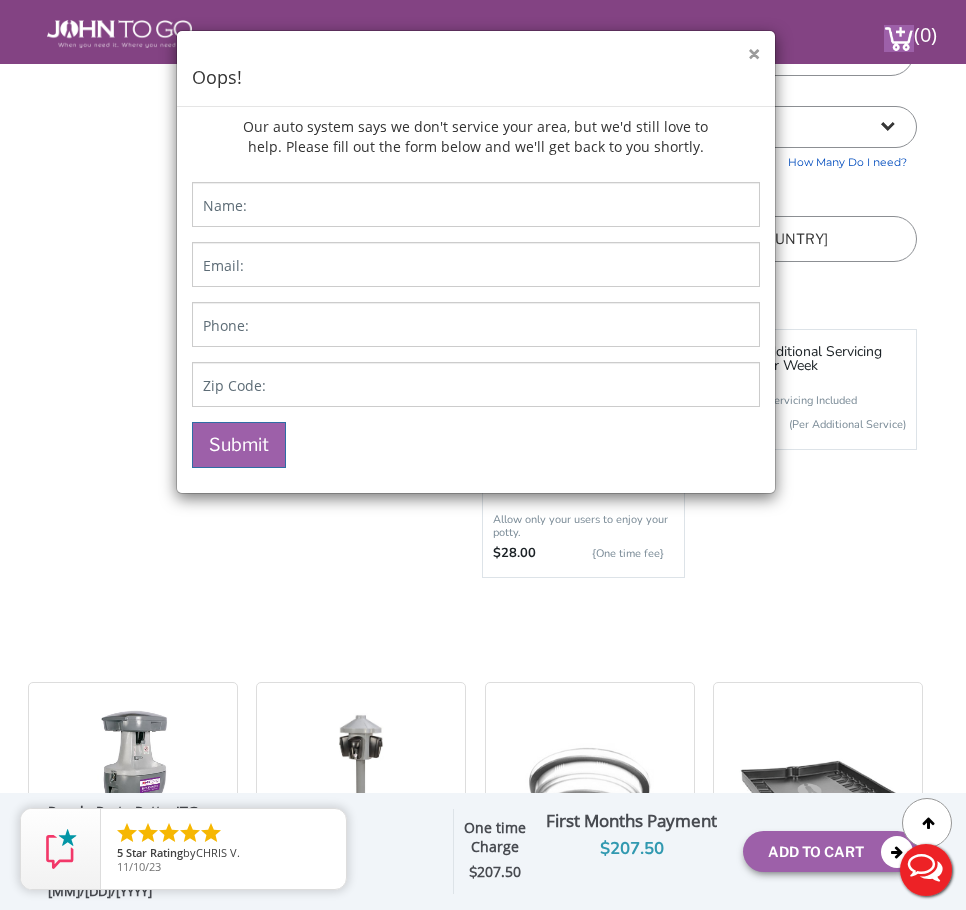 click on "×" at bounding box center [754, 54] 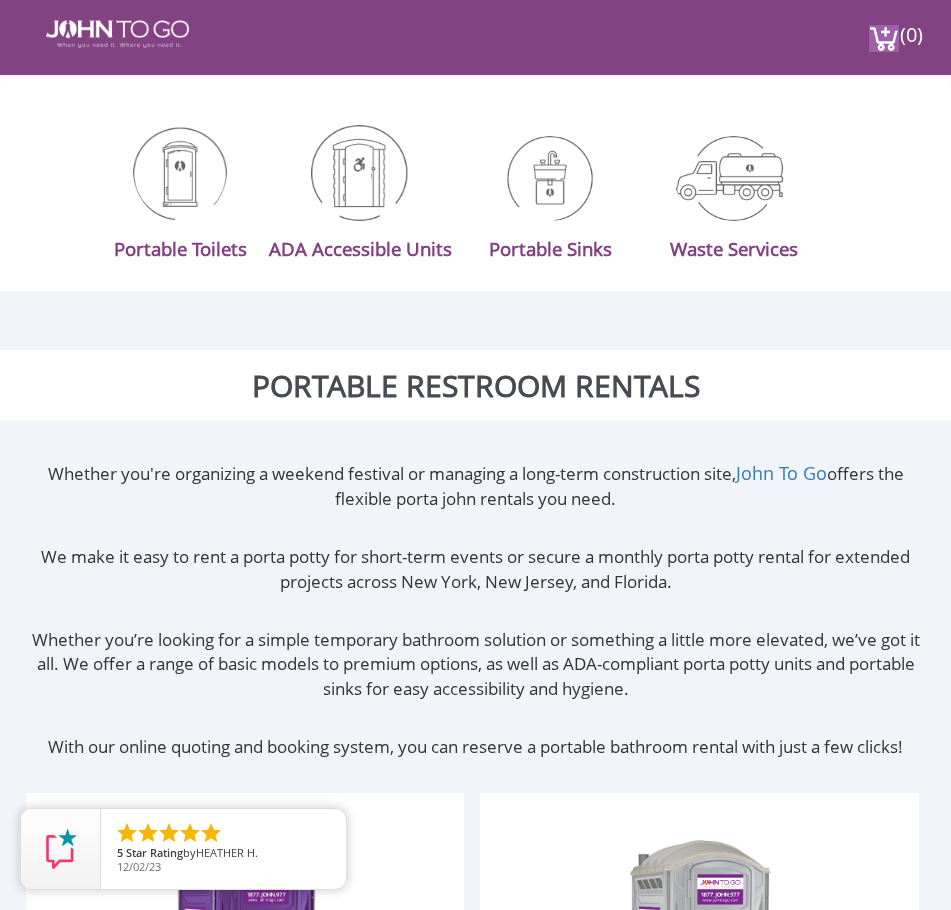 scroll, scrollTop: 1000, scrollLeft: 0, axis: vertical 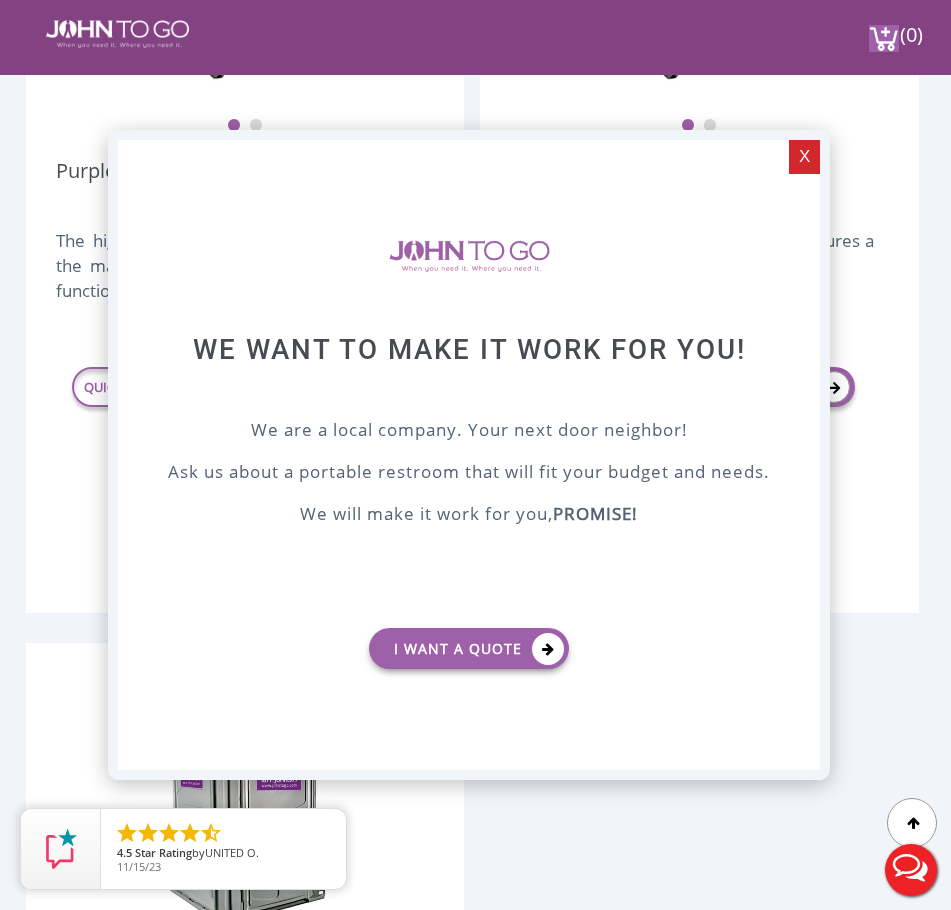 click on "X" at bounding box center (804, 157) 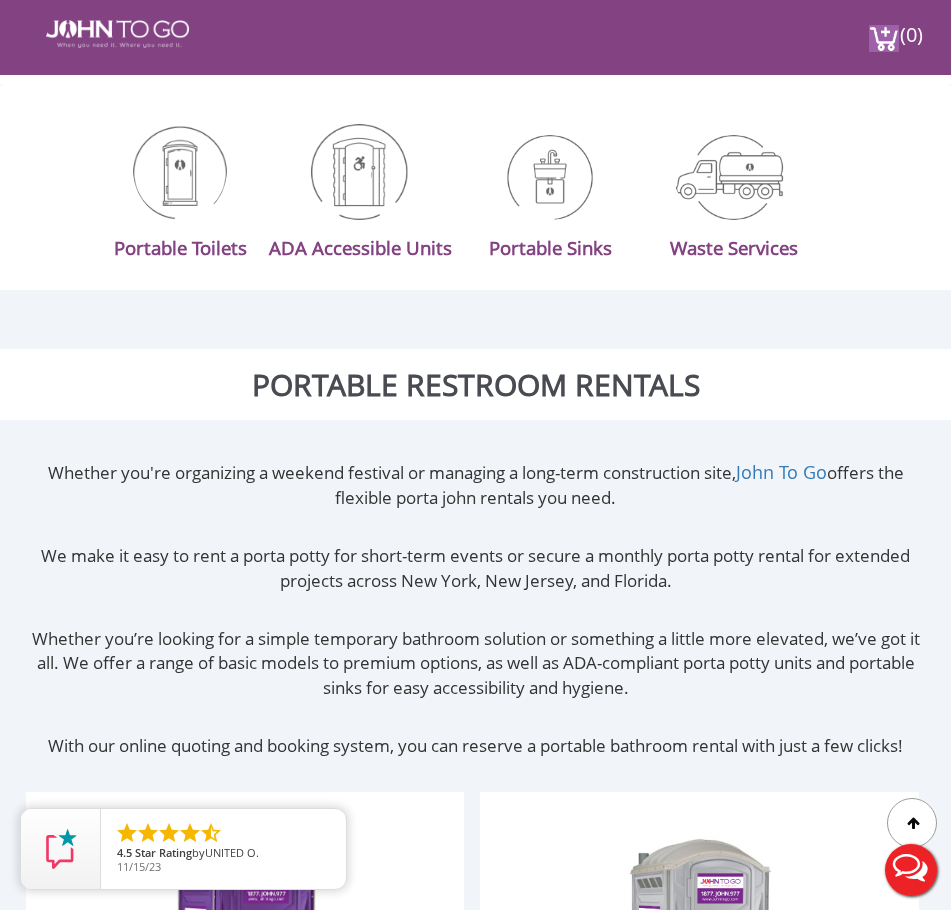 scroll, scrollTop: 0, scrollLeft: 0, axis: both 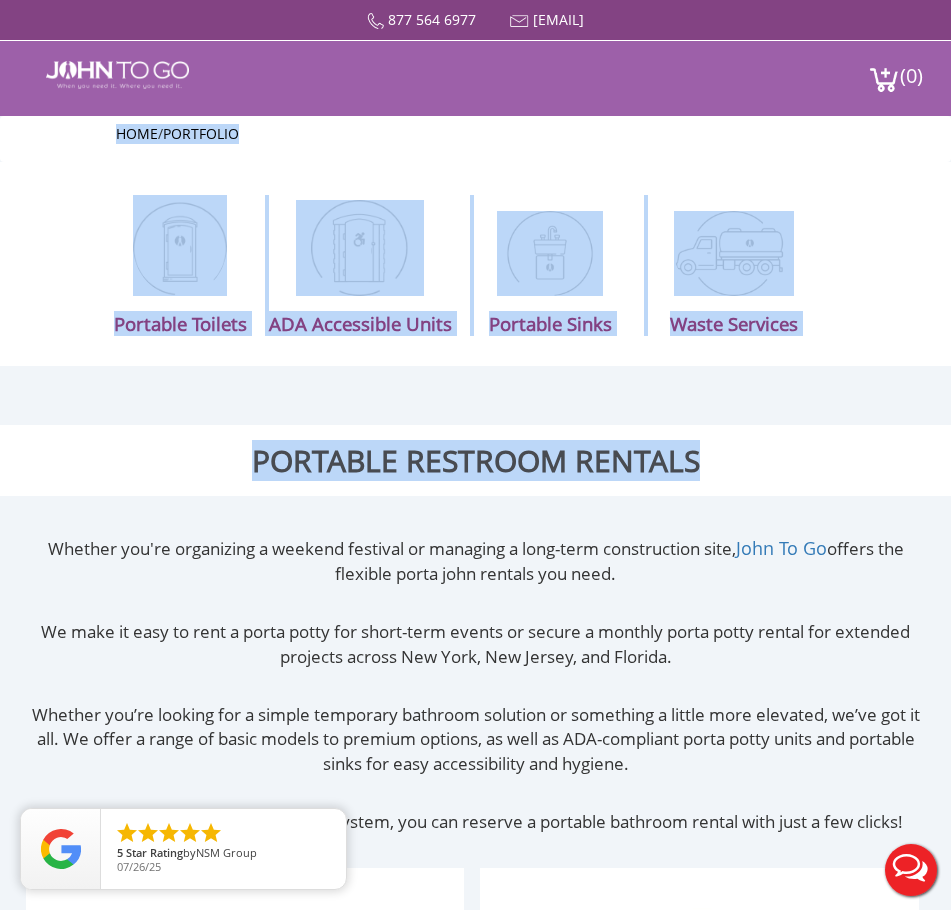 drag, startPoint x: 730, startPoint y: 488, endPoint x: 110, endPoint y: 138, distance: 711.9691 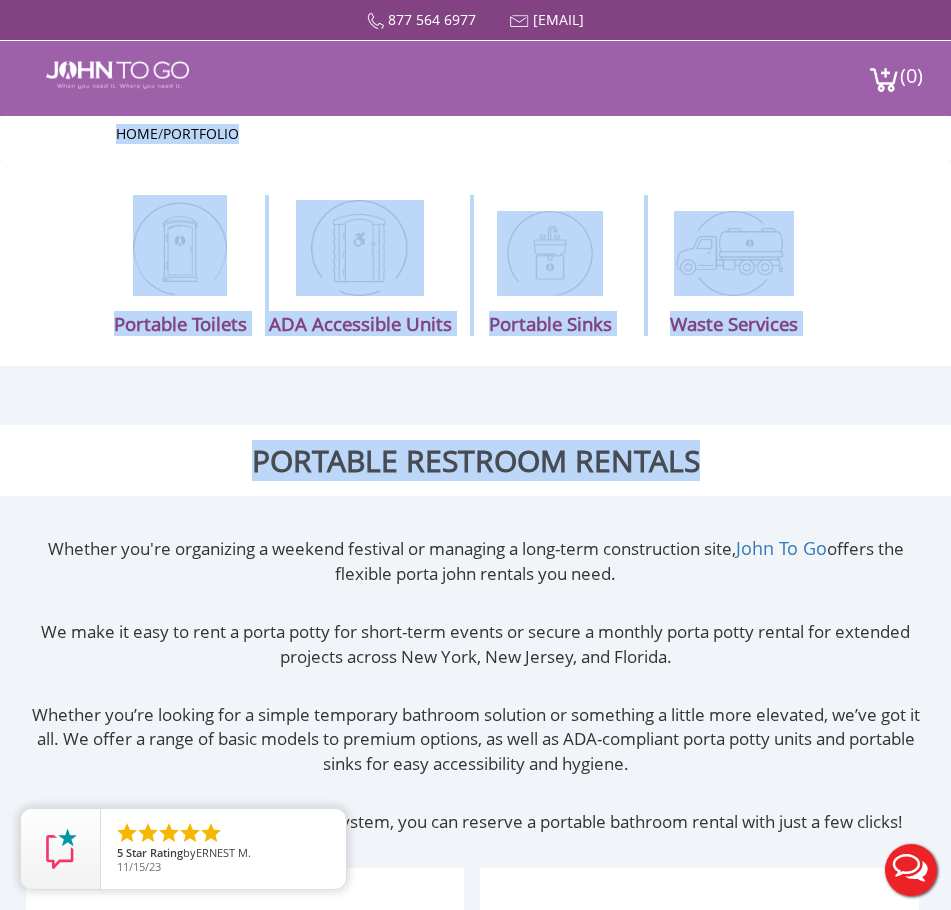 click on "Portable Restroom Rentals" at bounding box center (475, 460) 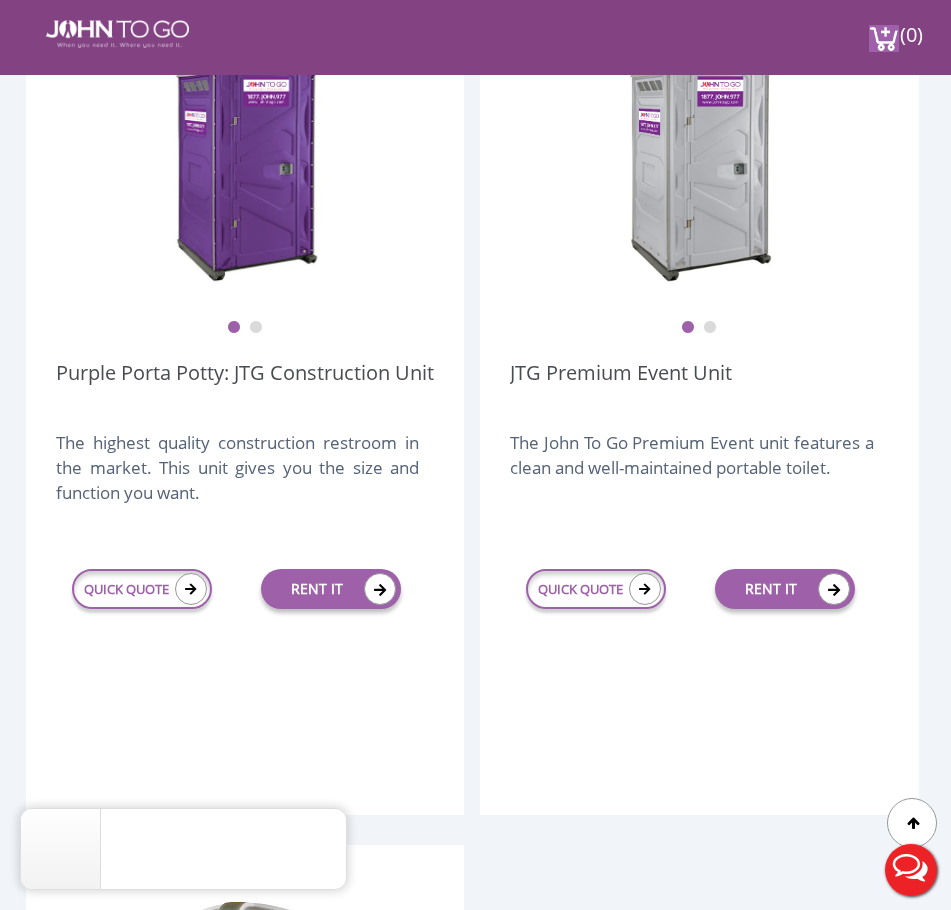 scroll, scrollTop: 800, scrollLeft: 0, axis: vertical 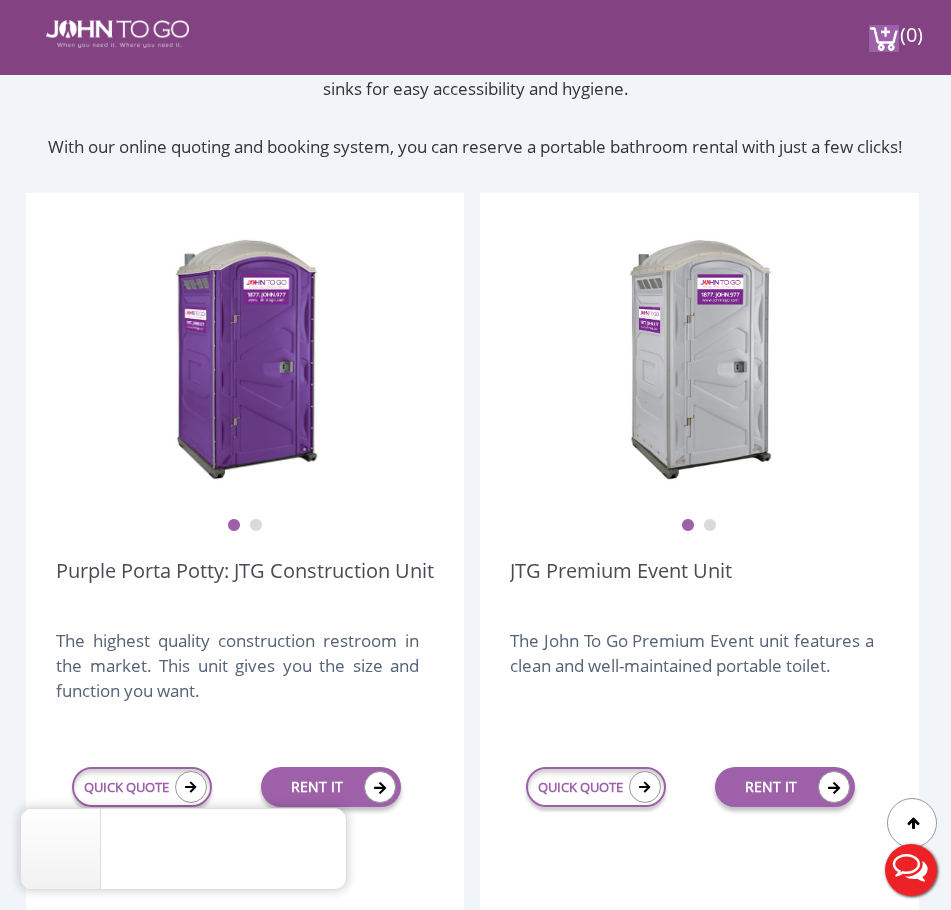 click on "2" at bounding box center (256, 526) 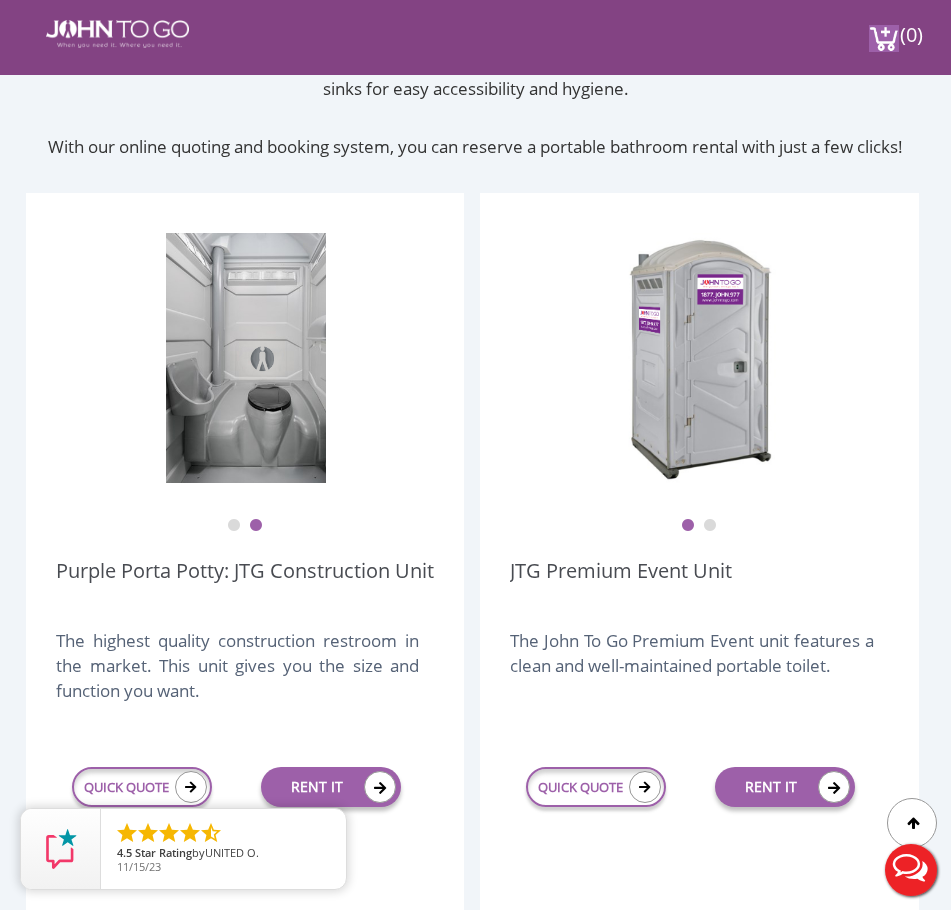 click on "1" at bounding box center [234, 526] 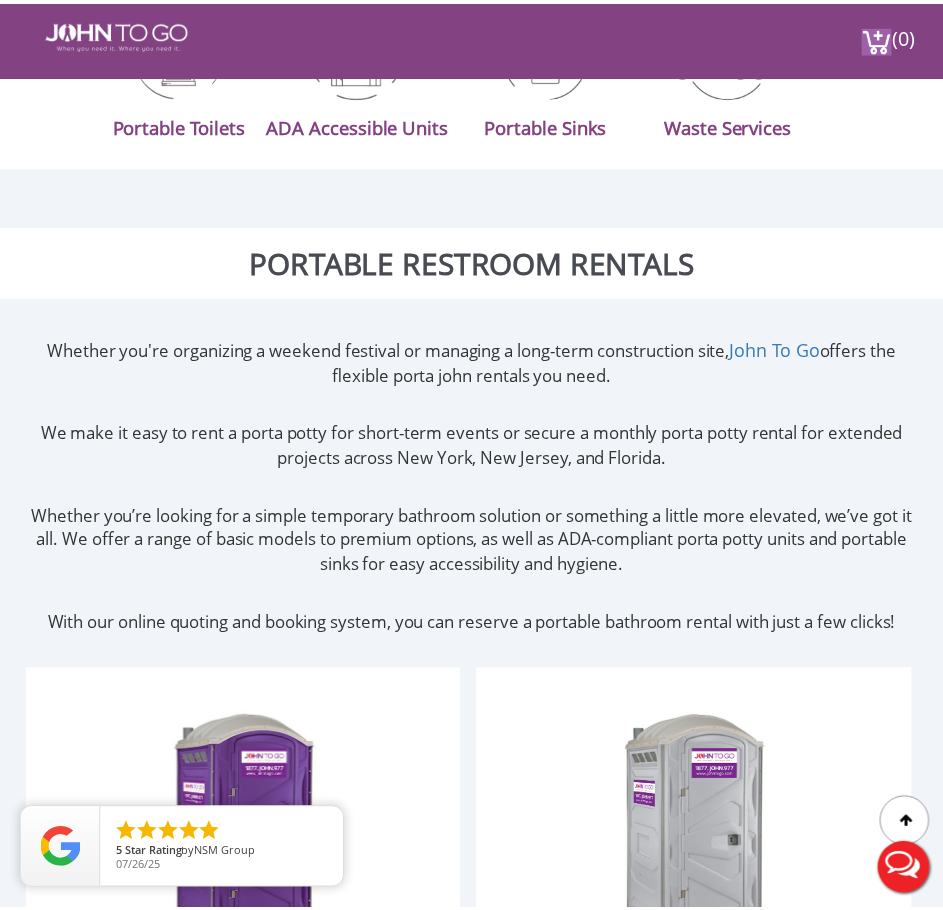 scroll, scrollTop: 0, scrollLeft: 0, axis: both 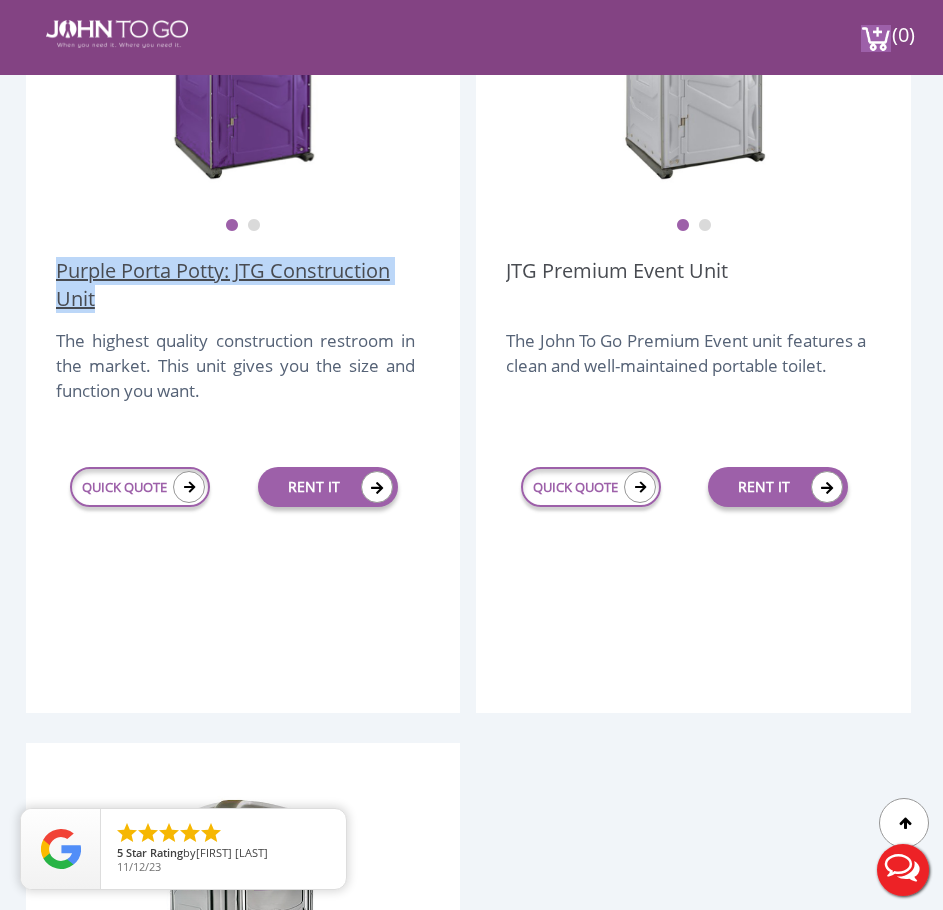 drag, startPoint x: 50, startPoint y: 264, endPoint x: 114, endPoint y: 292, distance: 69.856995 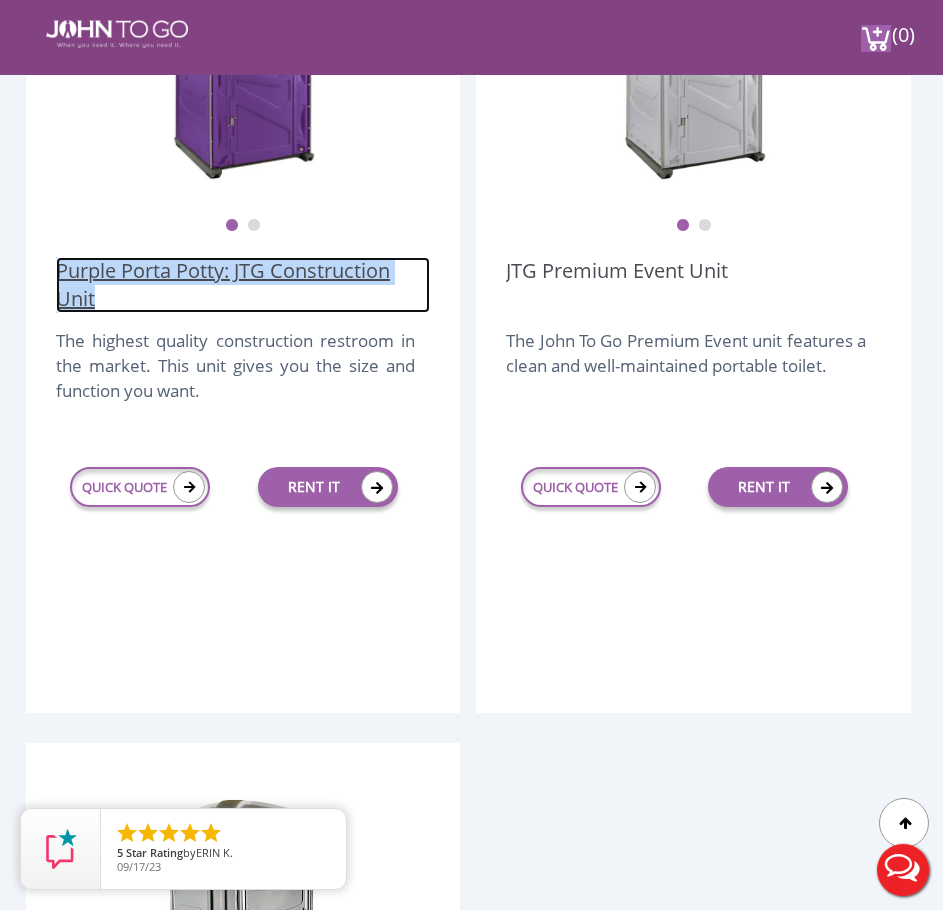 copy on "Purple Porta Potty: JTG Construction Unit" 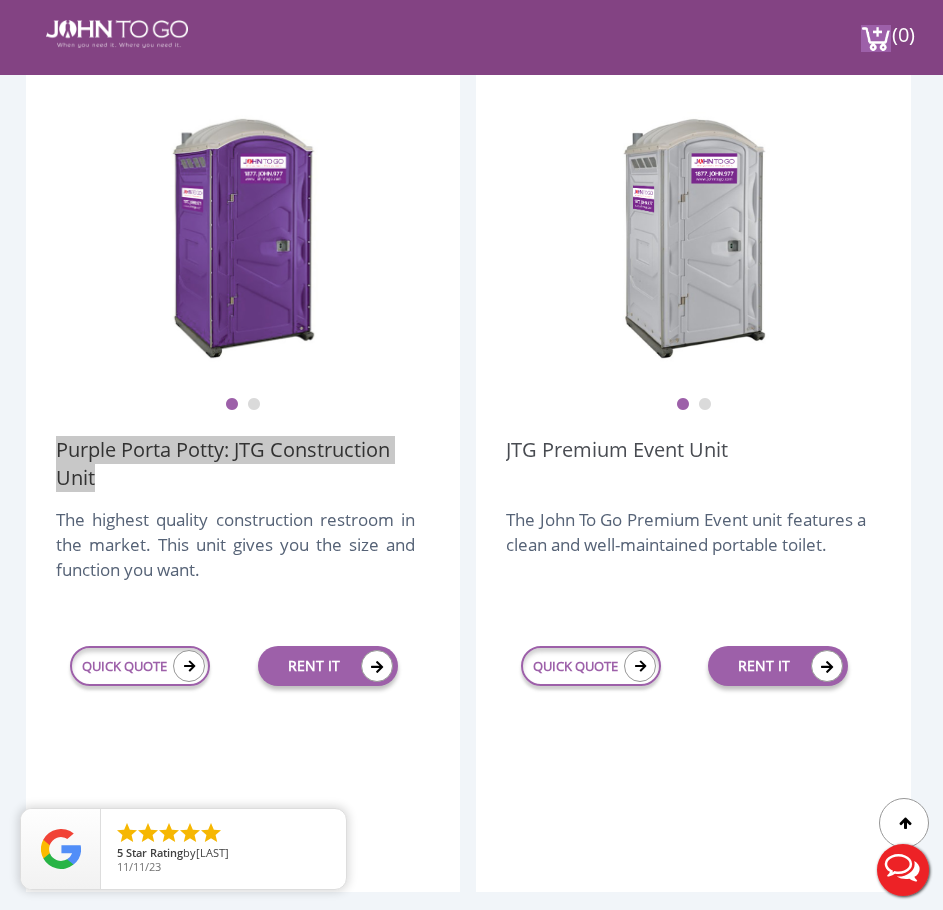 scroll, scrollTop: 700, scrollLeft: 0, axis: vertical 